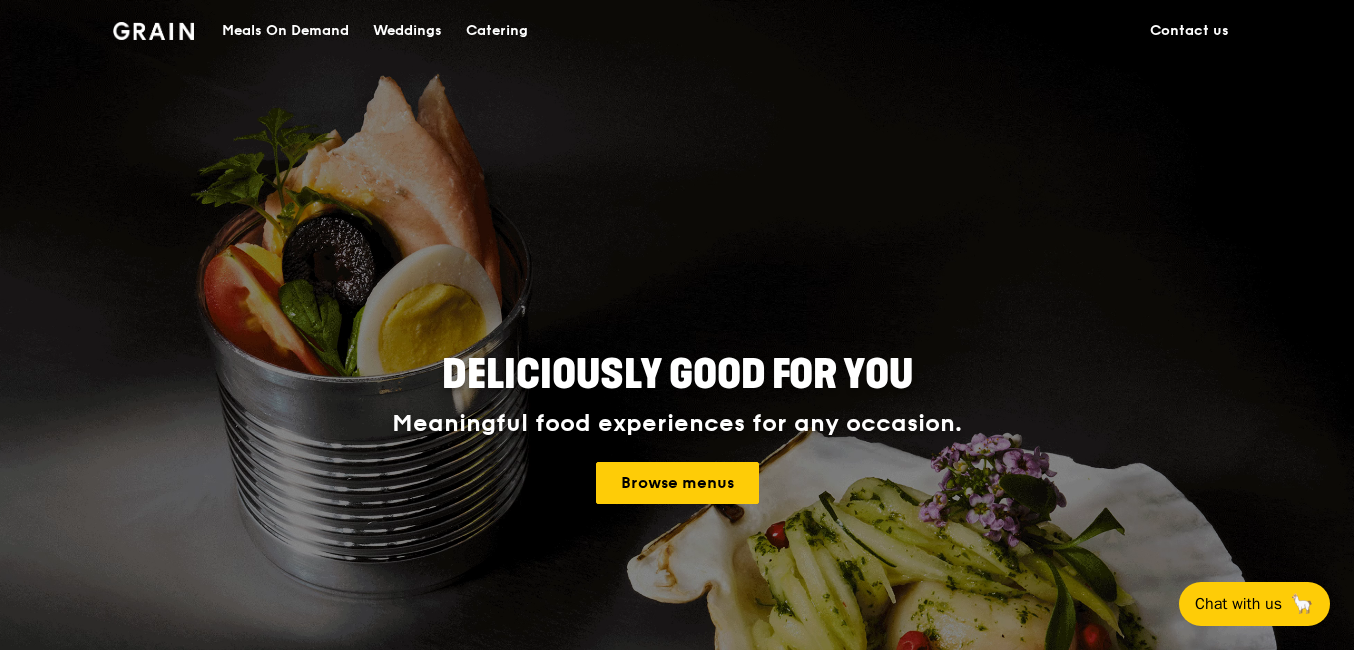 scroll, scrollTop: 0, scrollLeft: 0, axis: both 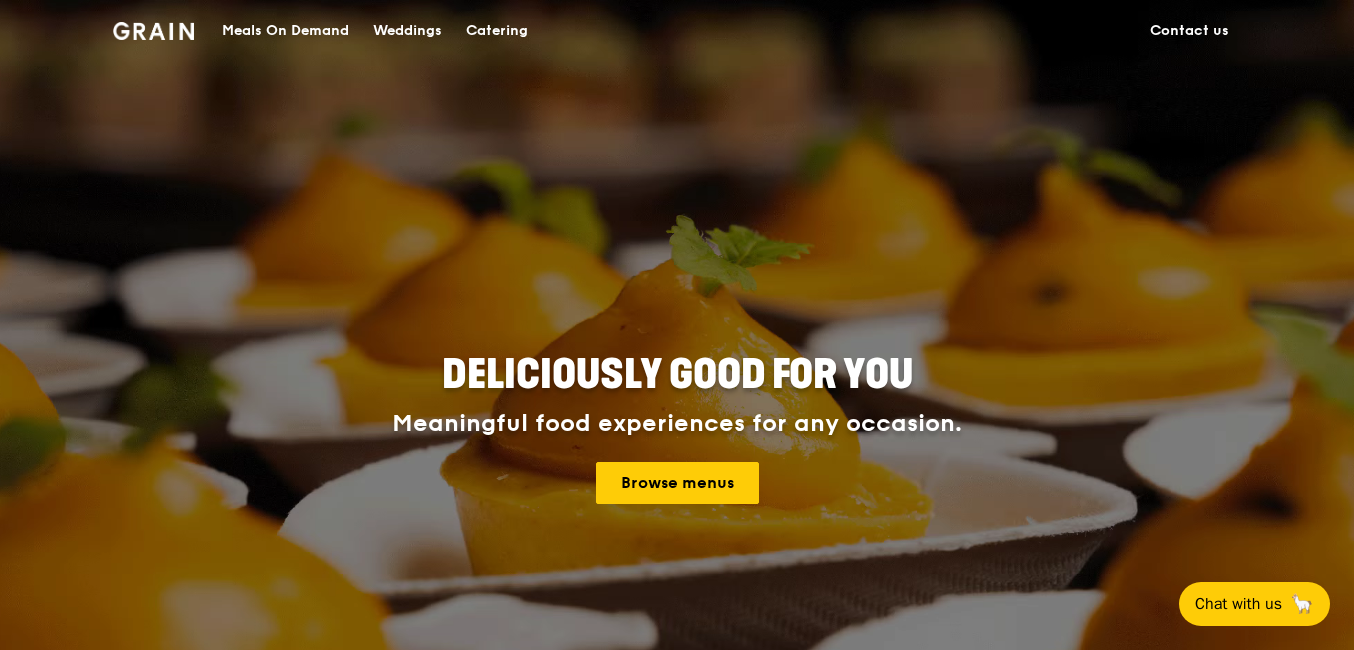 click on "Meals On Demand" at bounding box center [285, 31] 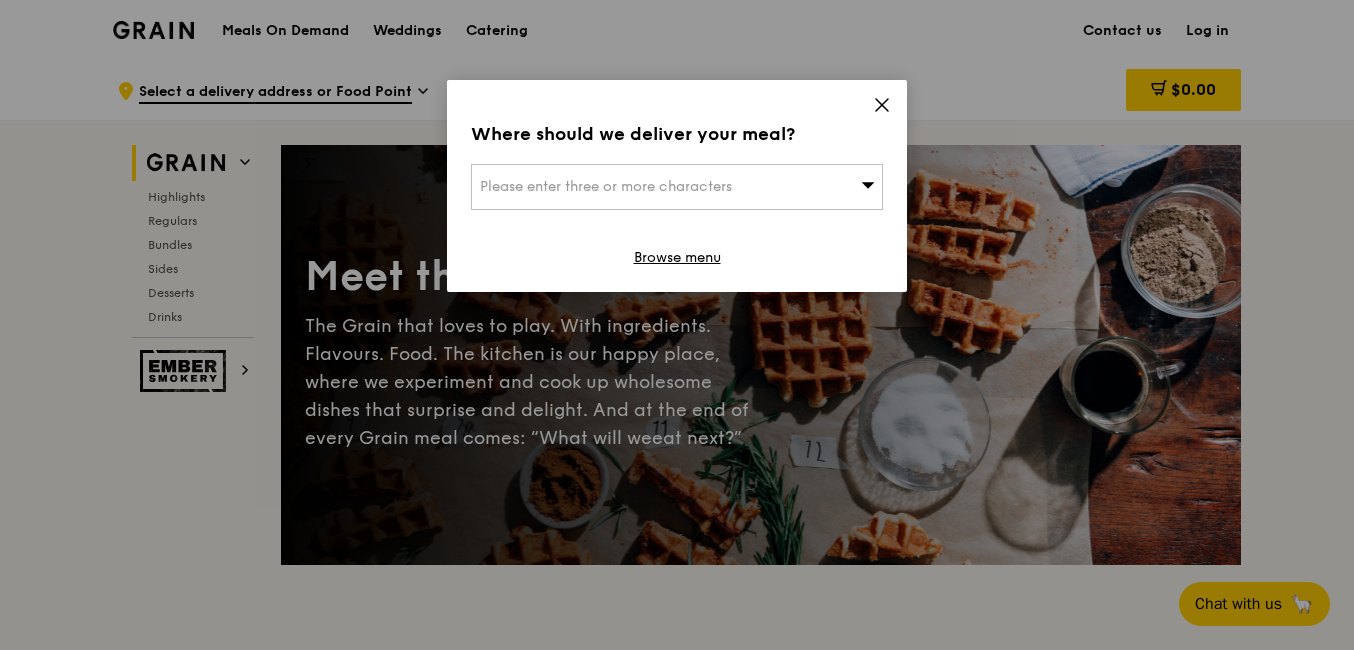 click 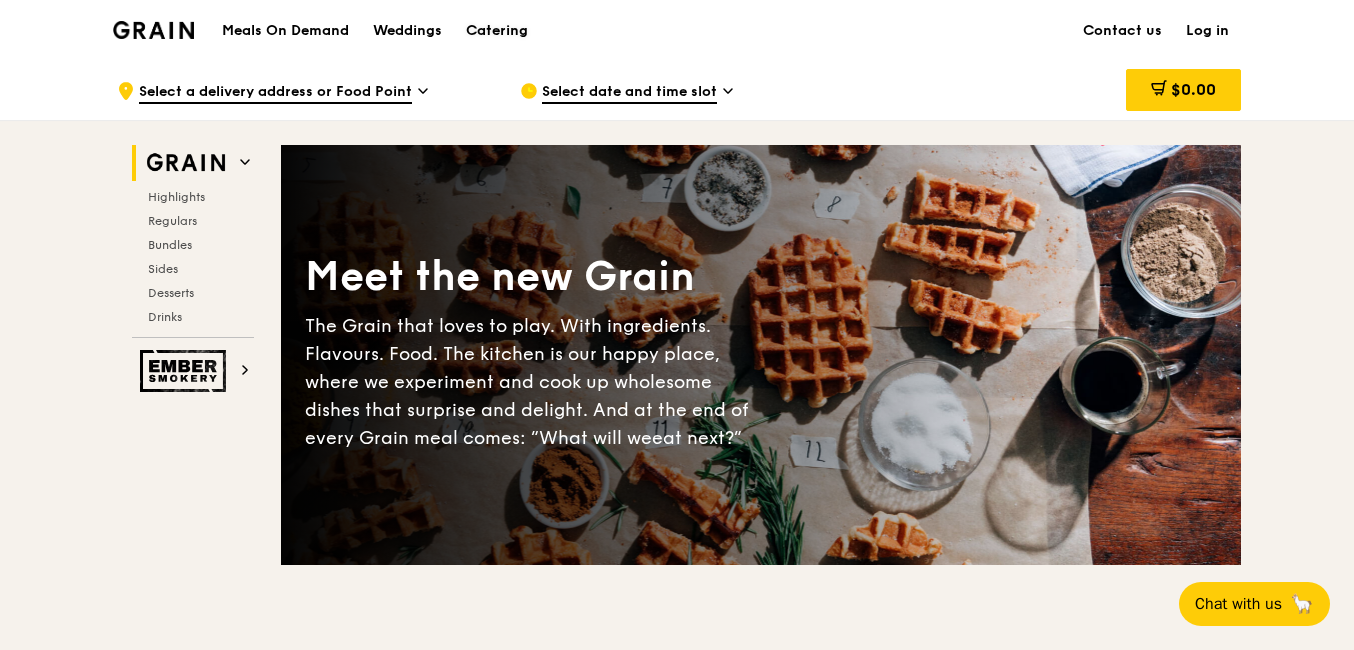 click on "Catering" at bounding box center [497, 31] 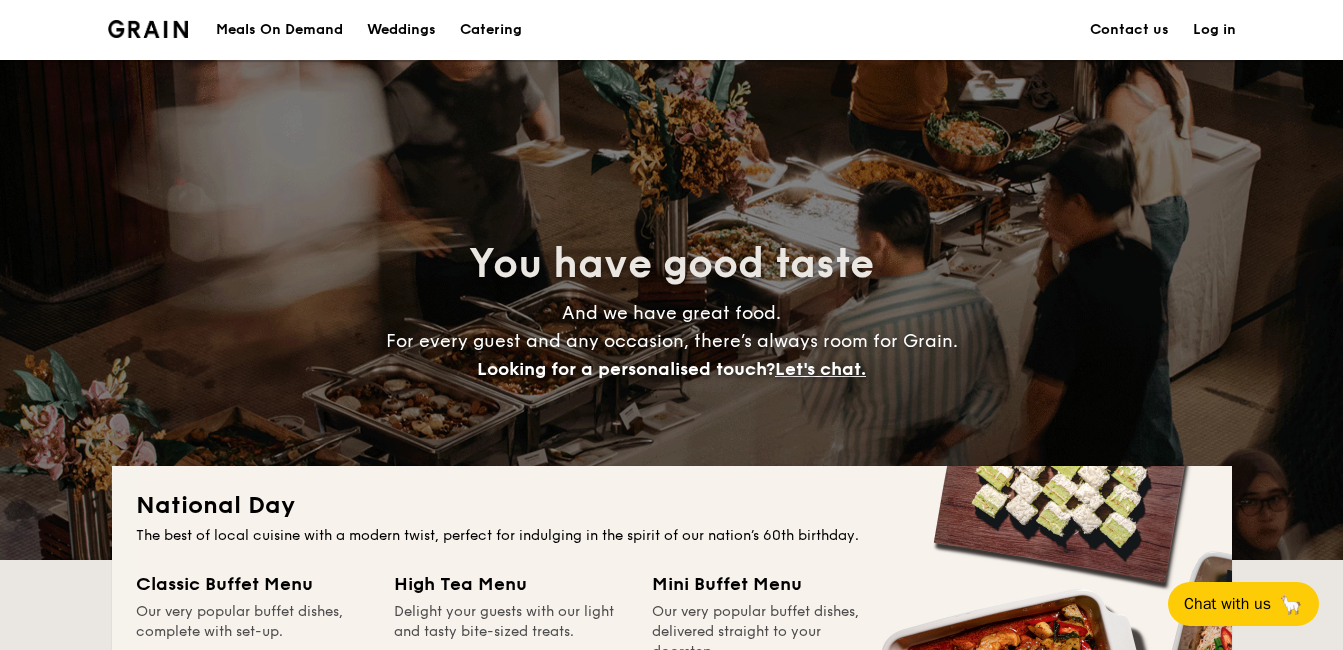 scroll, scrollTop: 502, scrollLeft: 0, axis: vertical 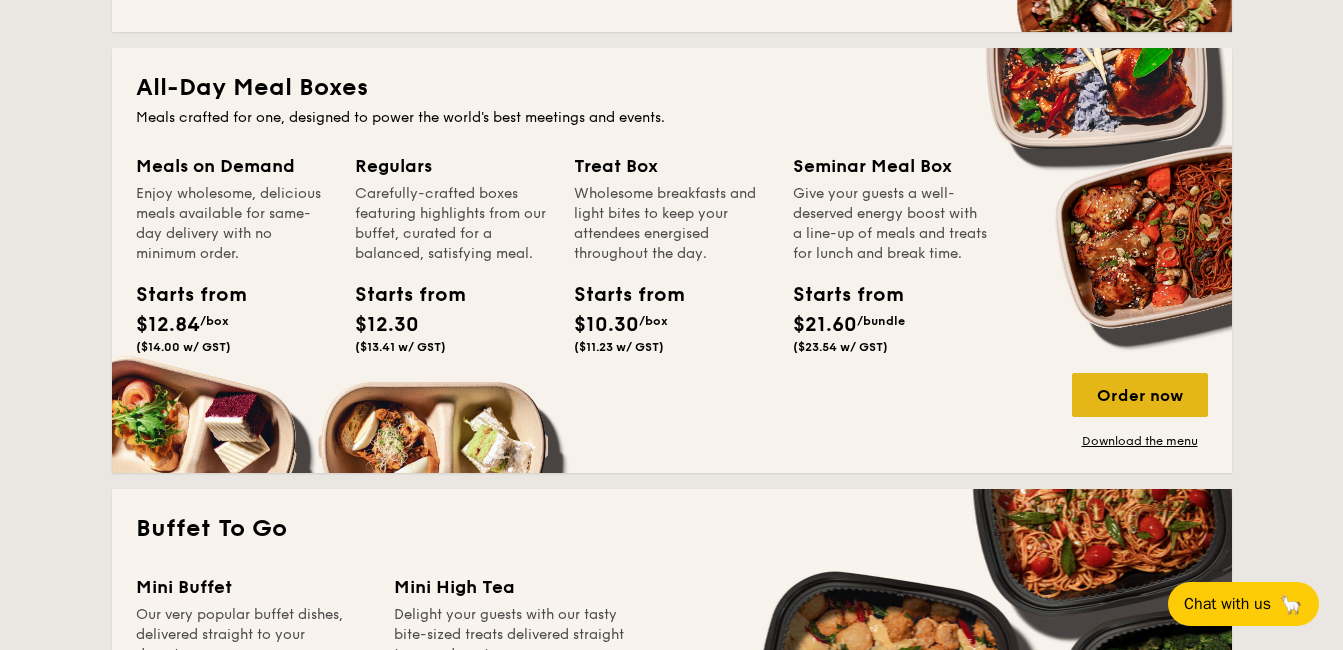 click on "Order now" at bounding box center (1140, 395) 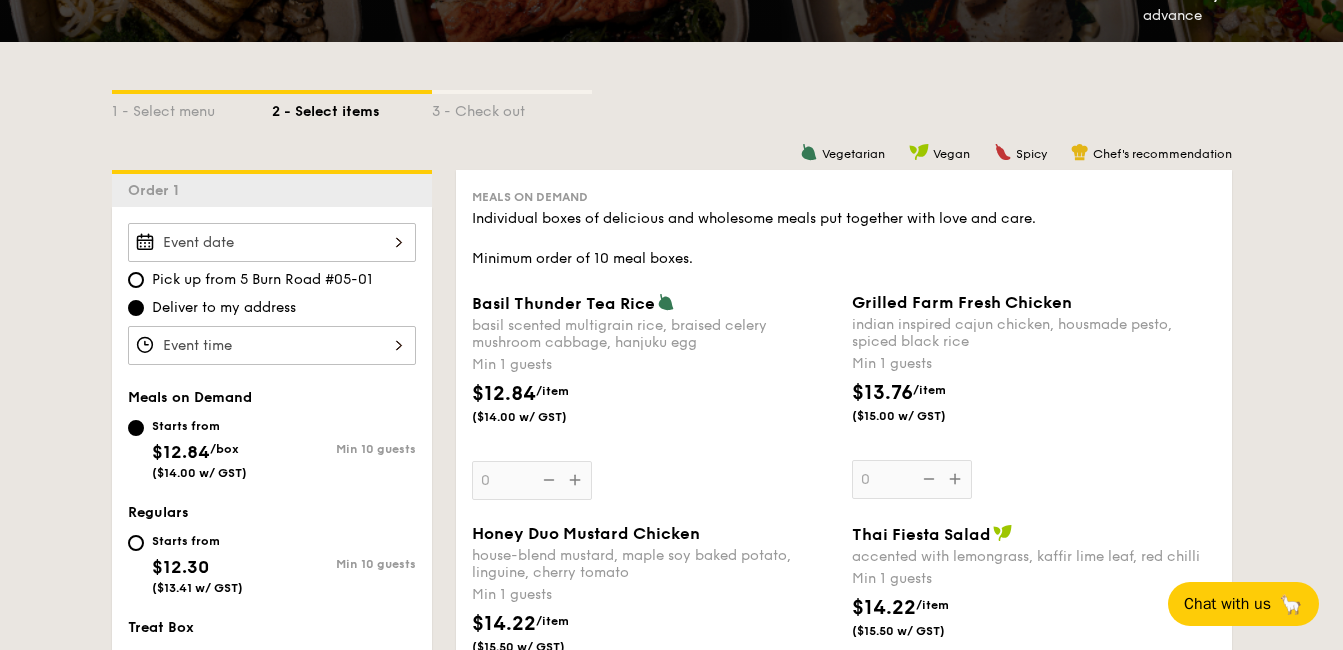 scroll, scrollTop: 400, scrollLeft: 0, axis: vertical 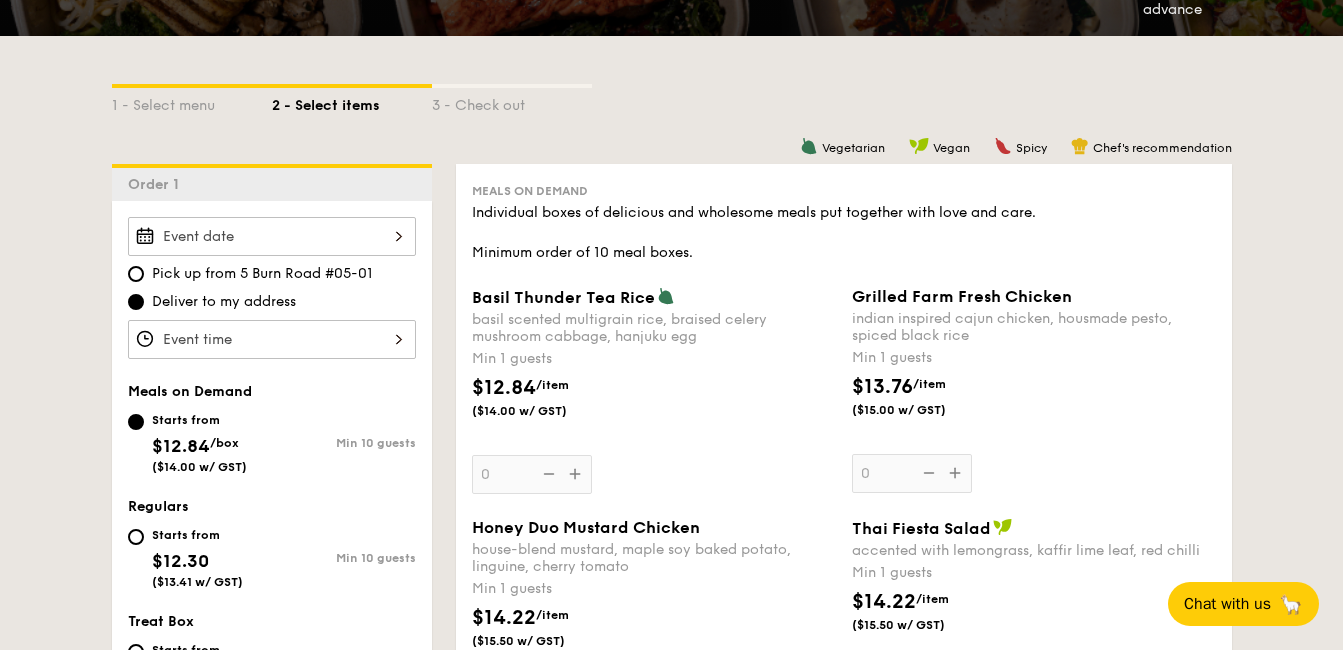 click on "Starts from" at bounding box center (197, 535) 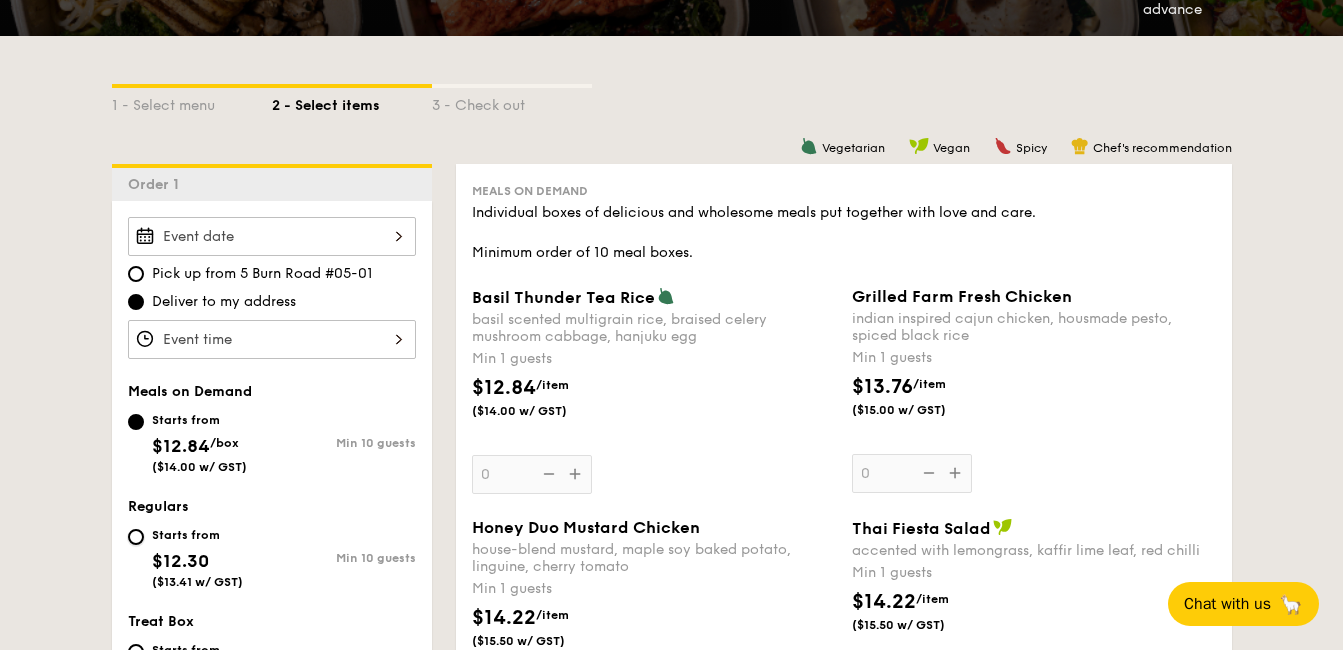 click on "Starts from
$12.30
($13.41 w/ GST)
Min 10 guests" at bounding box center (136, 537) 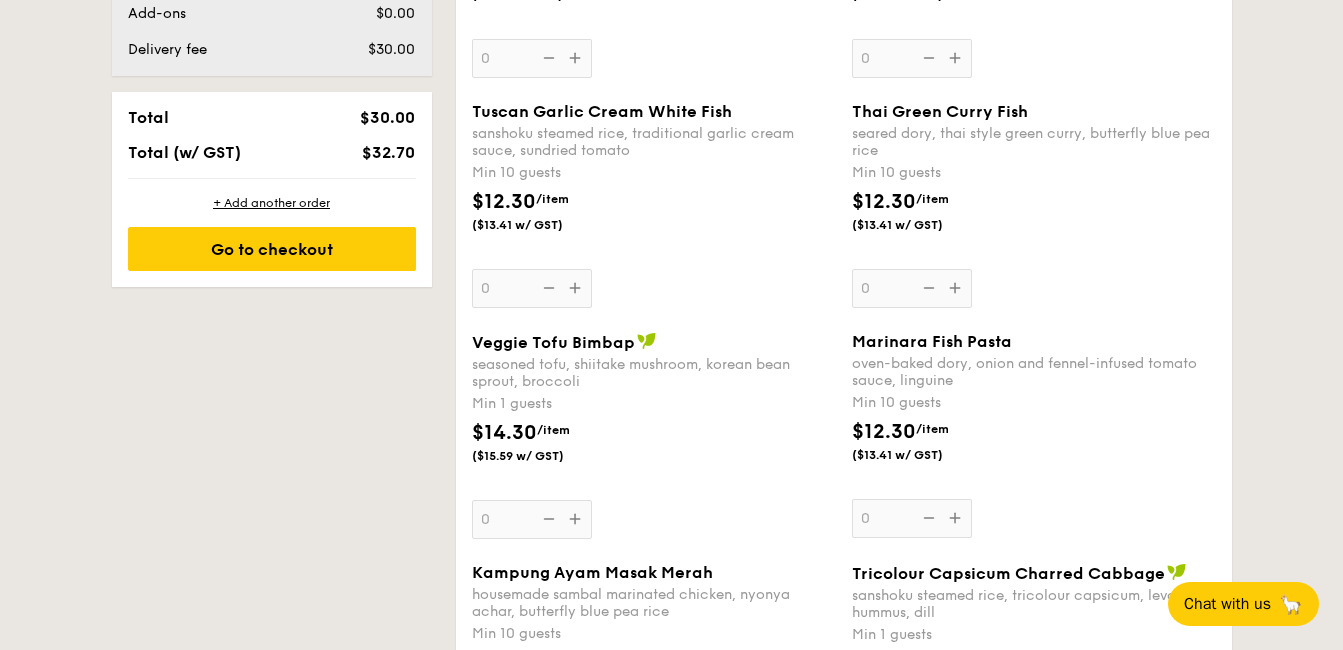 scroll, scrollTop: 1300, scrollLeft: 0, axis: vertical 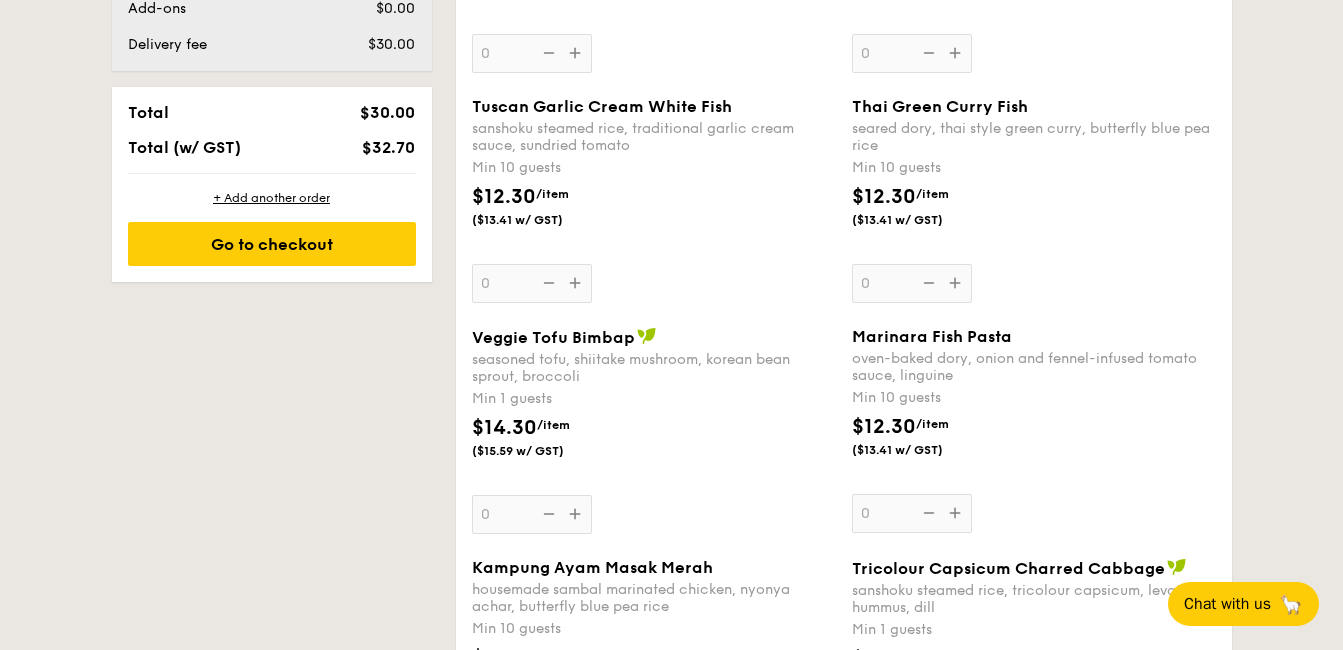 click on "Veggie Tofu Bimbap seasoned tofu, shiitake mushroom, korean bean sprout, broccoli
Min 1 guests
$14.30
/item
($15.59 w/ GST)
0" at bounding box center (654, 430) 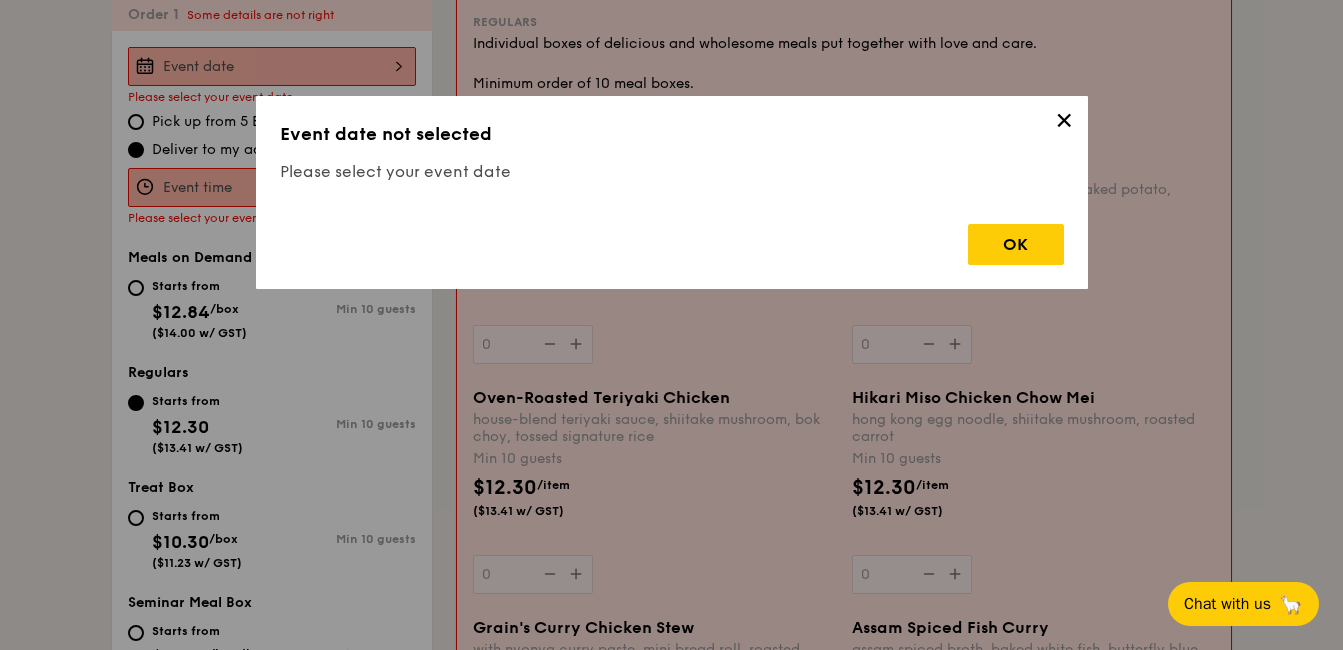 scroll, scrollTop: 534, scrollLeft: 0, axis: vertical 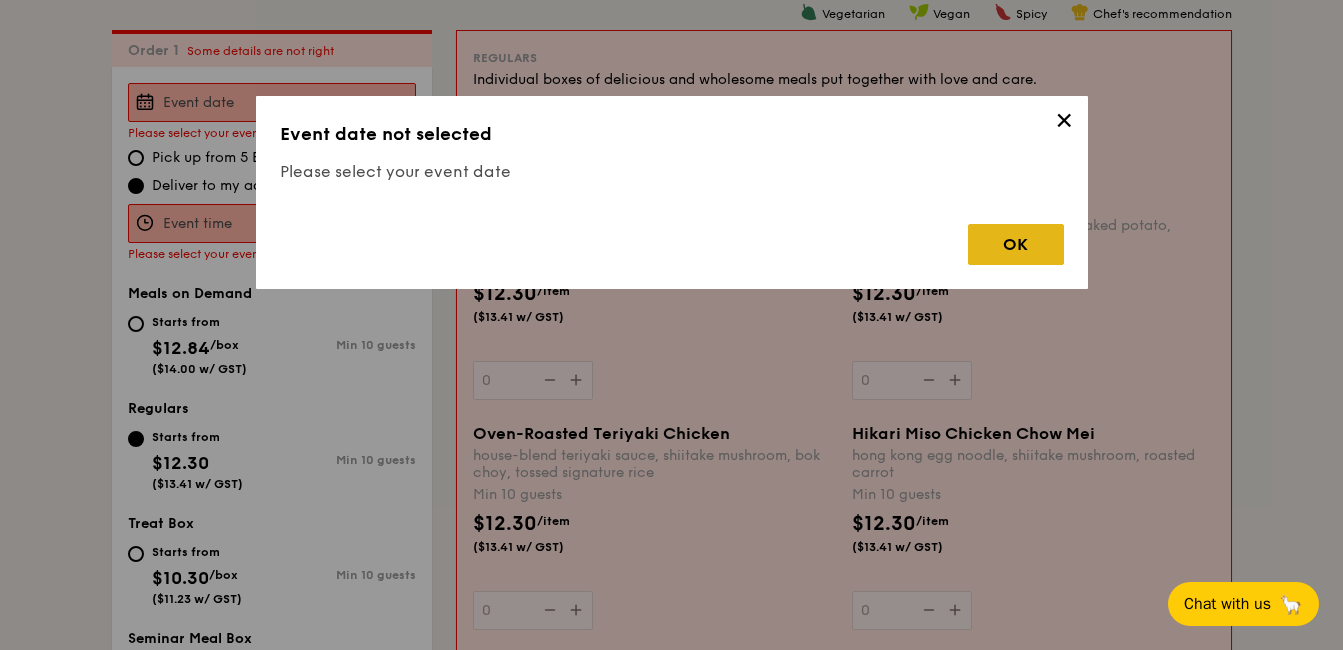 click on "OK" at bounding box center [1016, 244] 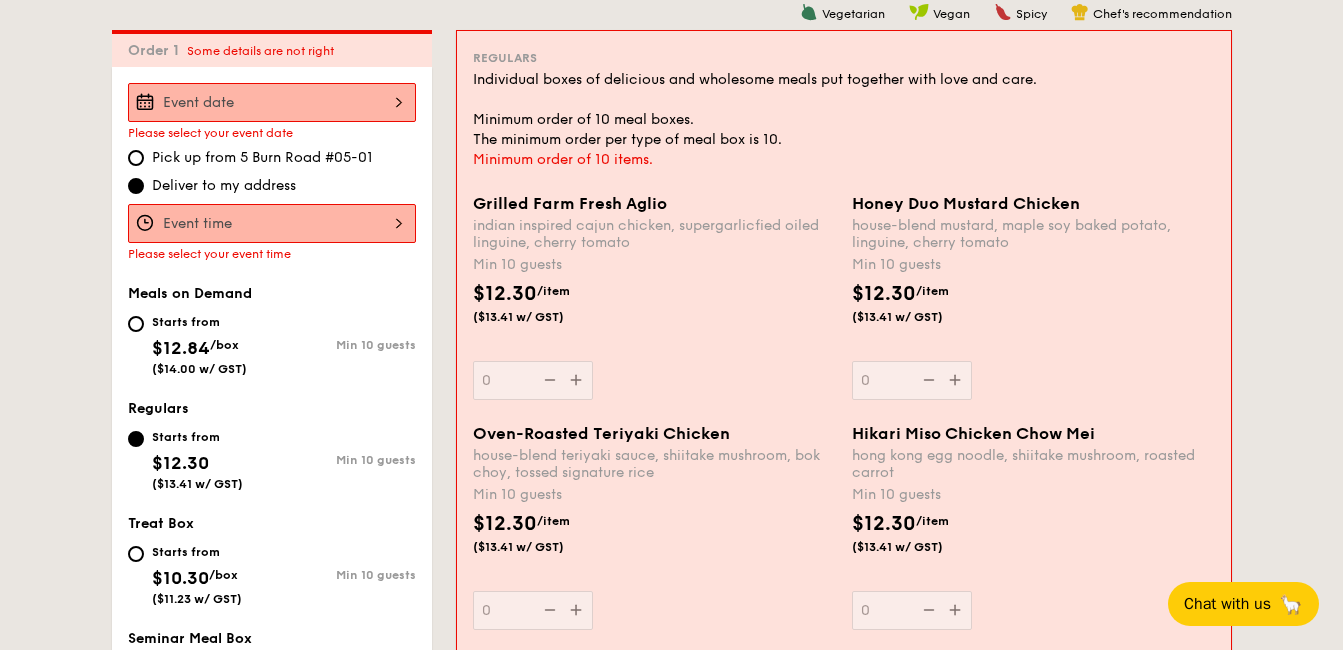 click at bounding box center [272, 102] 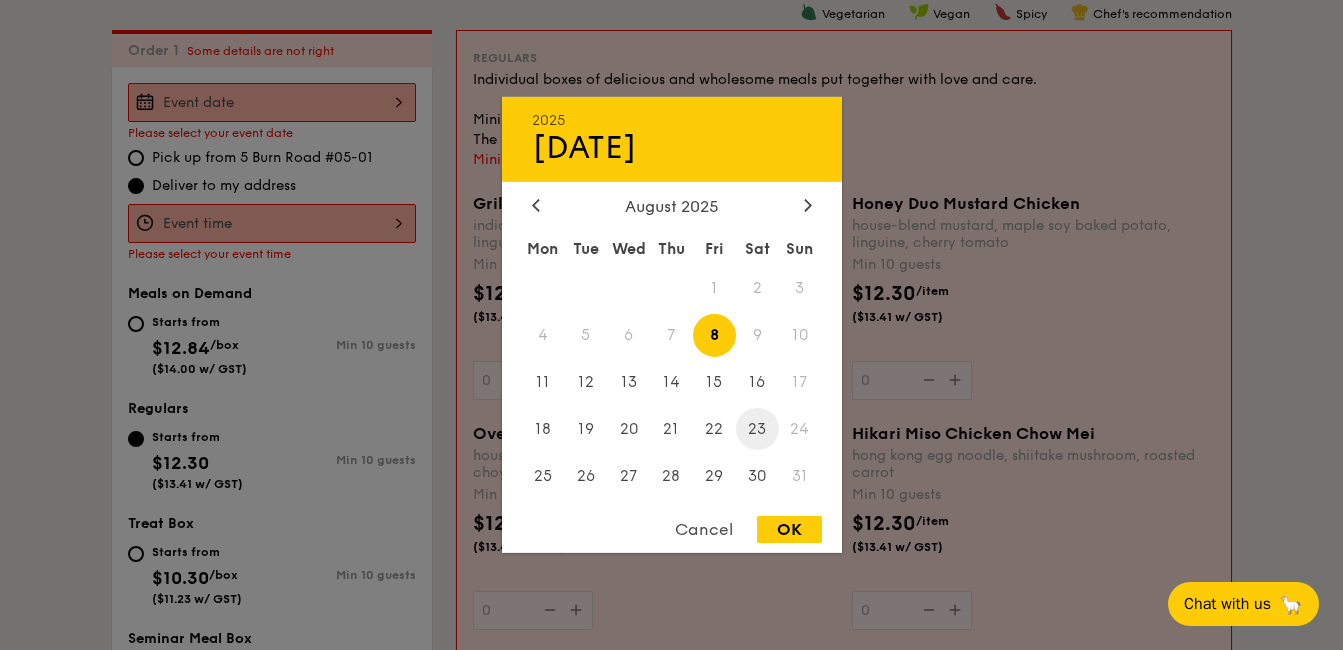 click on "23" at bounding box center (757, 428) 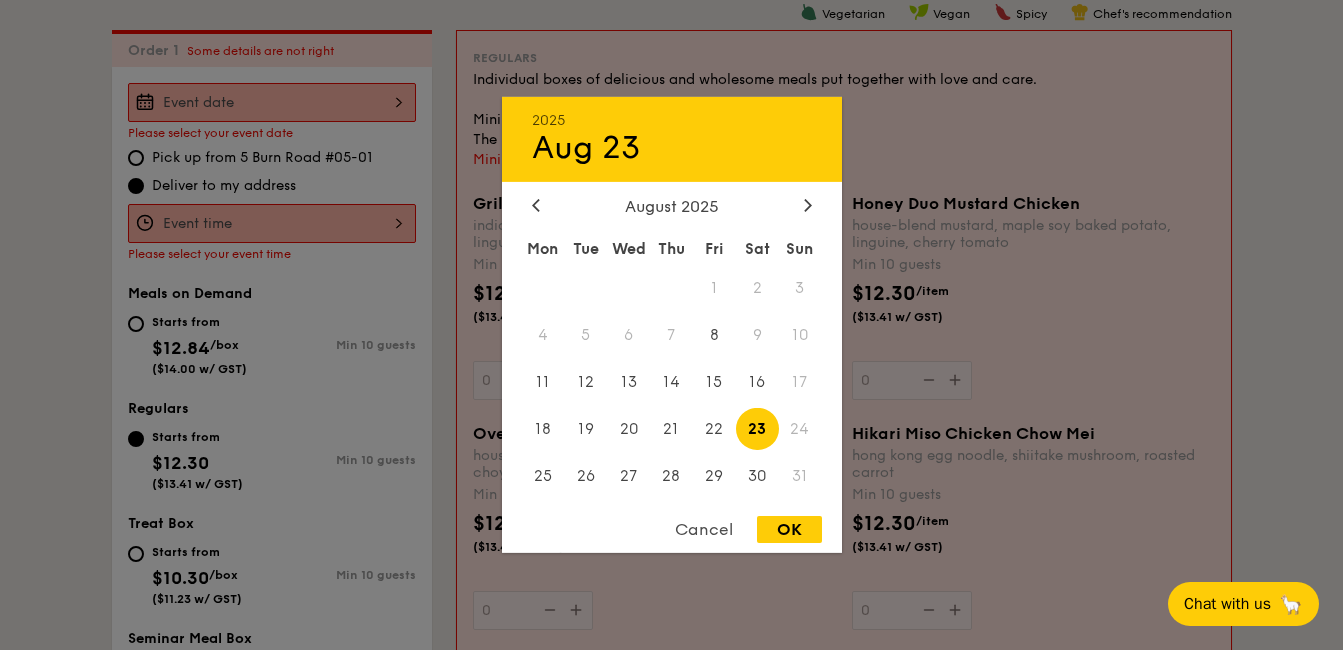 click on "OK" at bounding box center (789, 529) 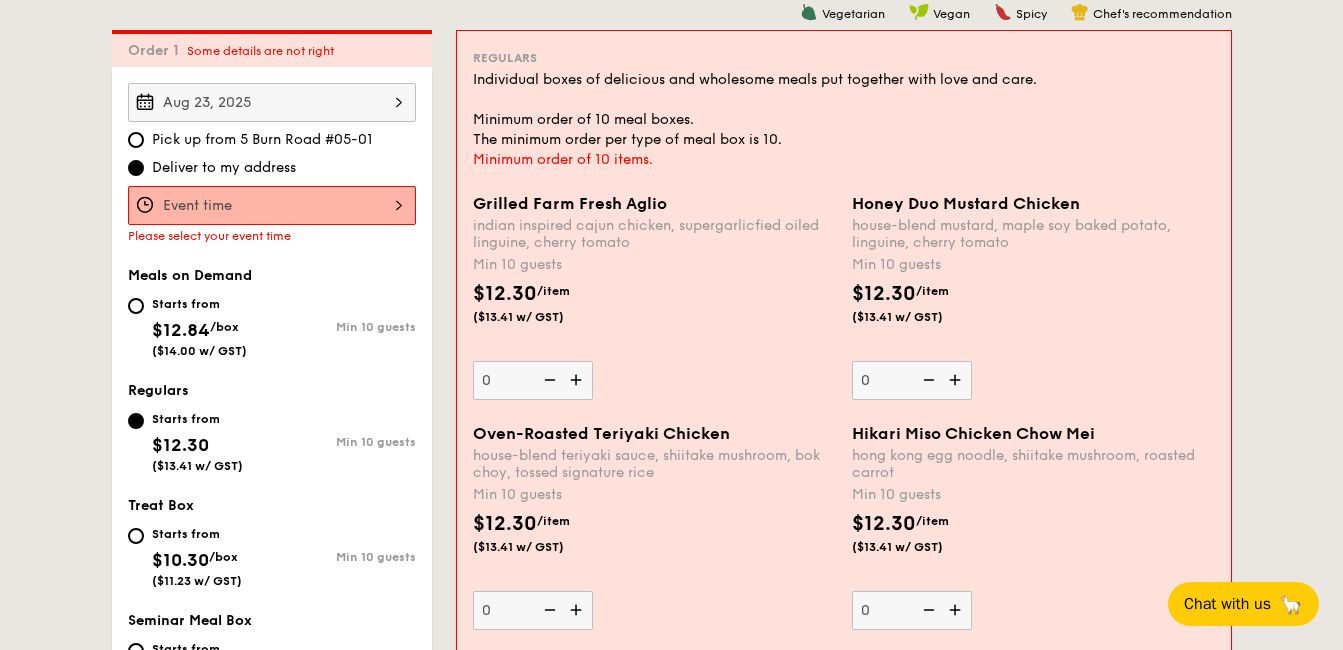 click at bounding box center [272, 205] 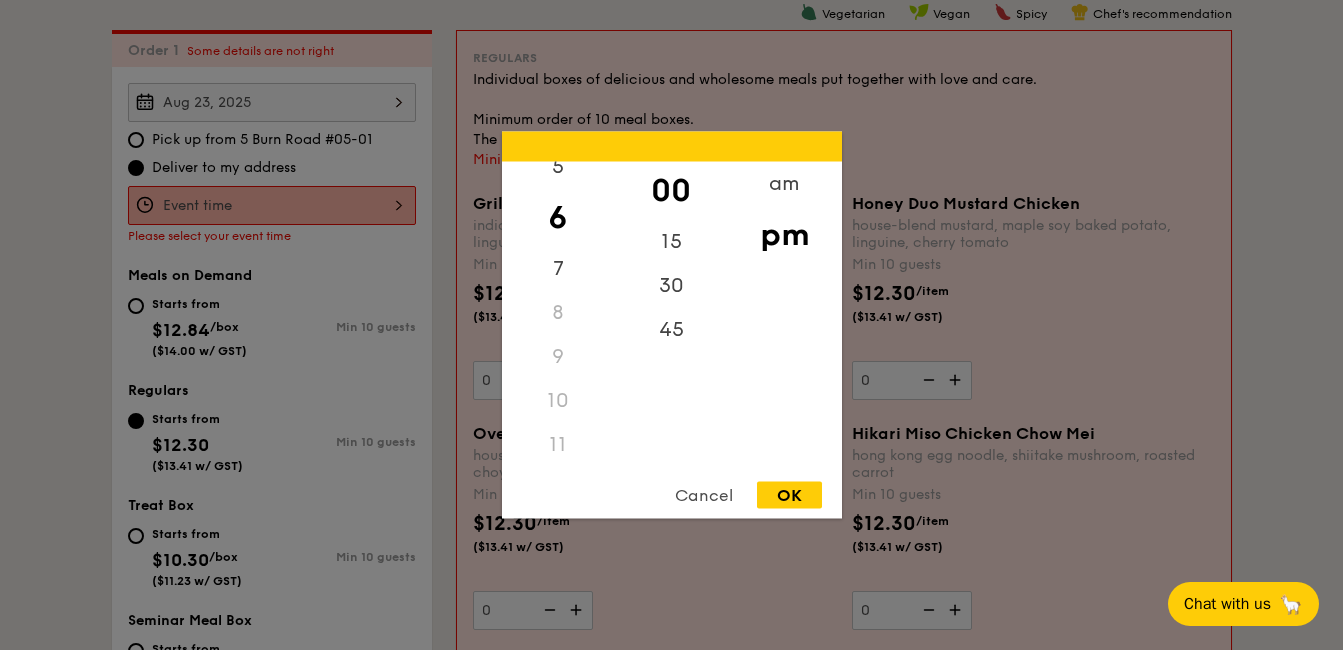 scroll, scrollTop: 237, scrollLeft: 0, axis: vertical 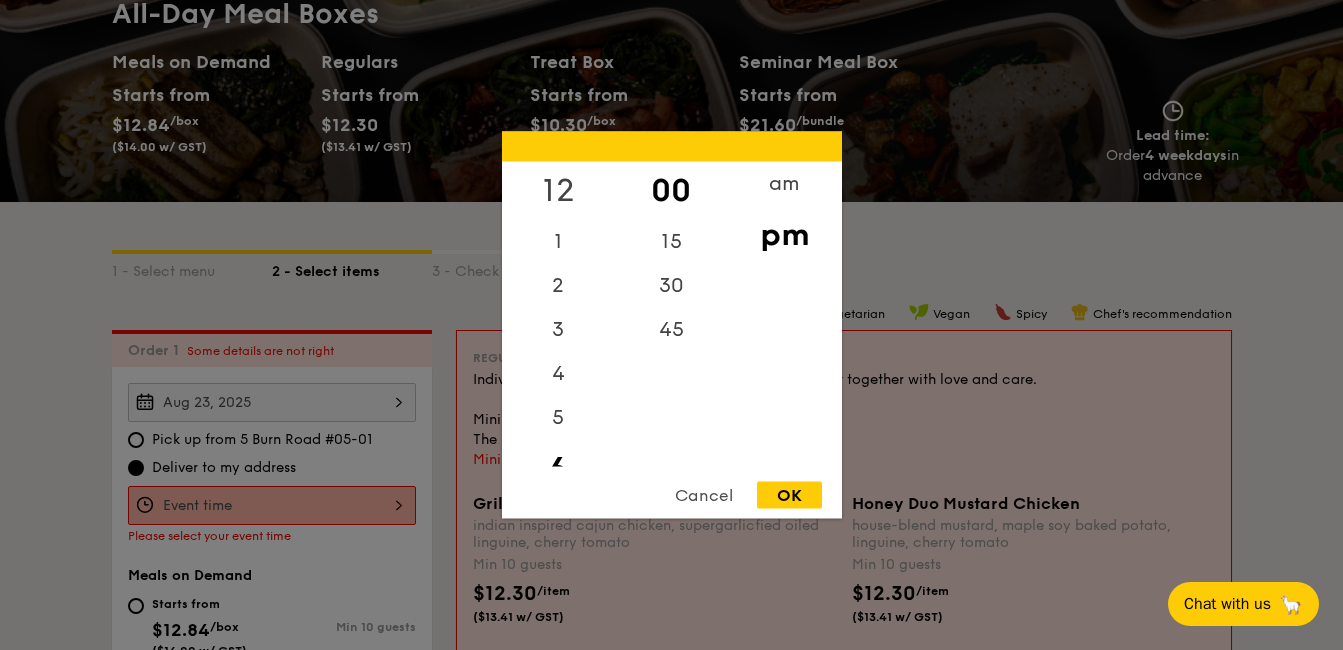 click on "12" at bounding box center (558, 191) 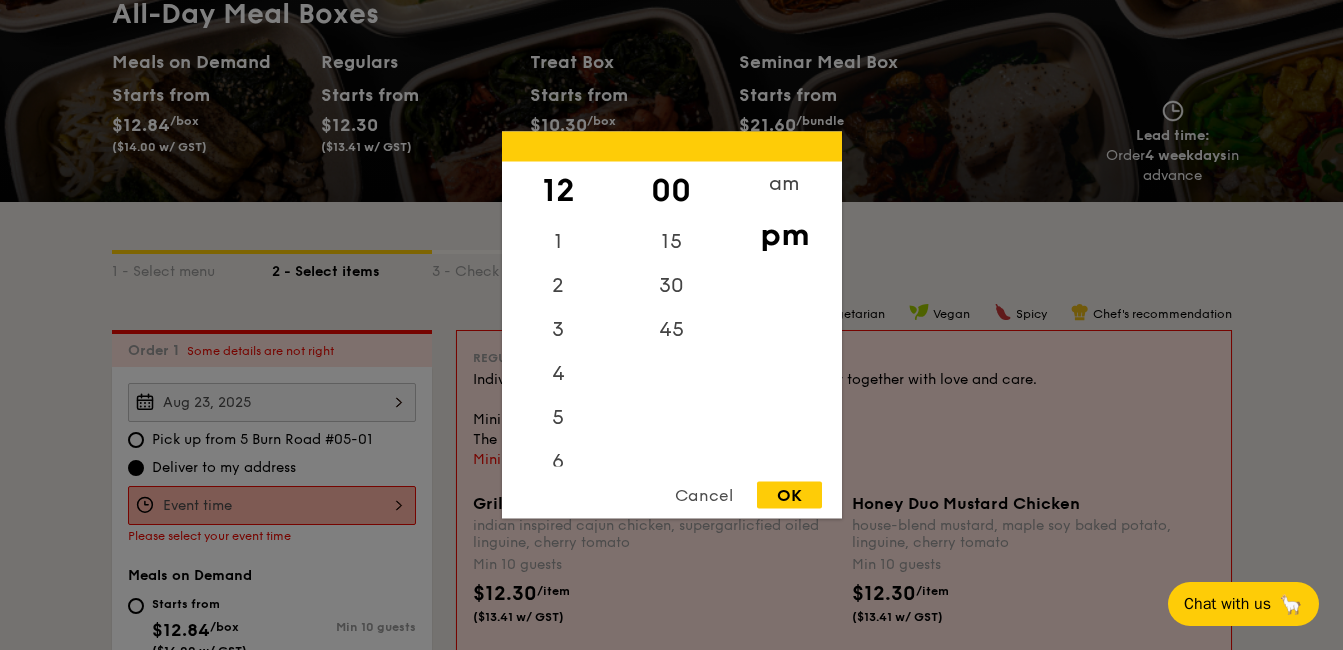 click on "OK" at bounding box center (789, 495) 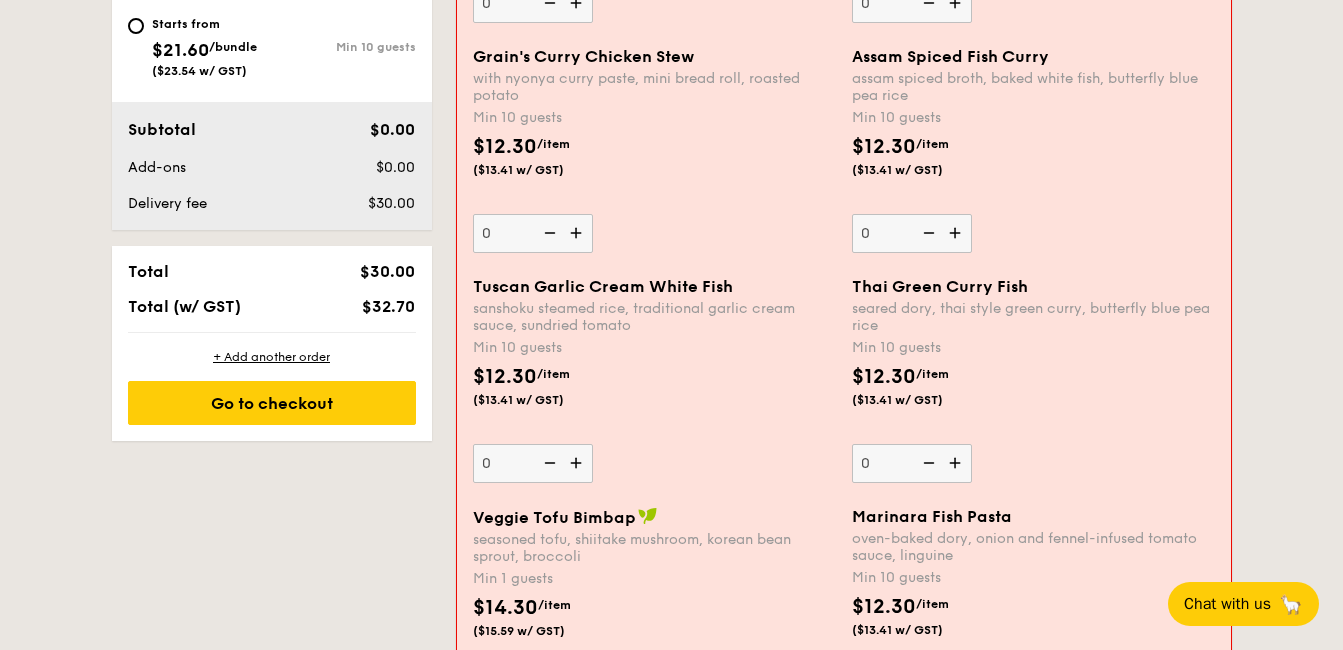 scroll, scrollTop: 1234, scrollLeft: 0, axis: vertical 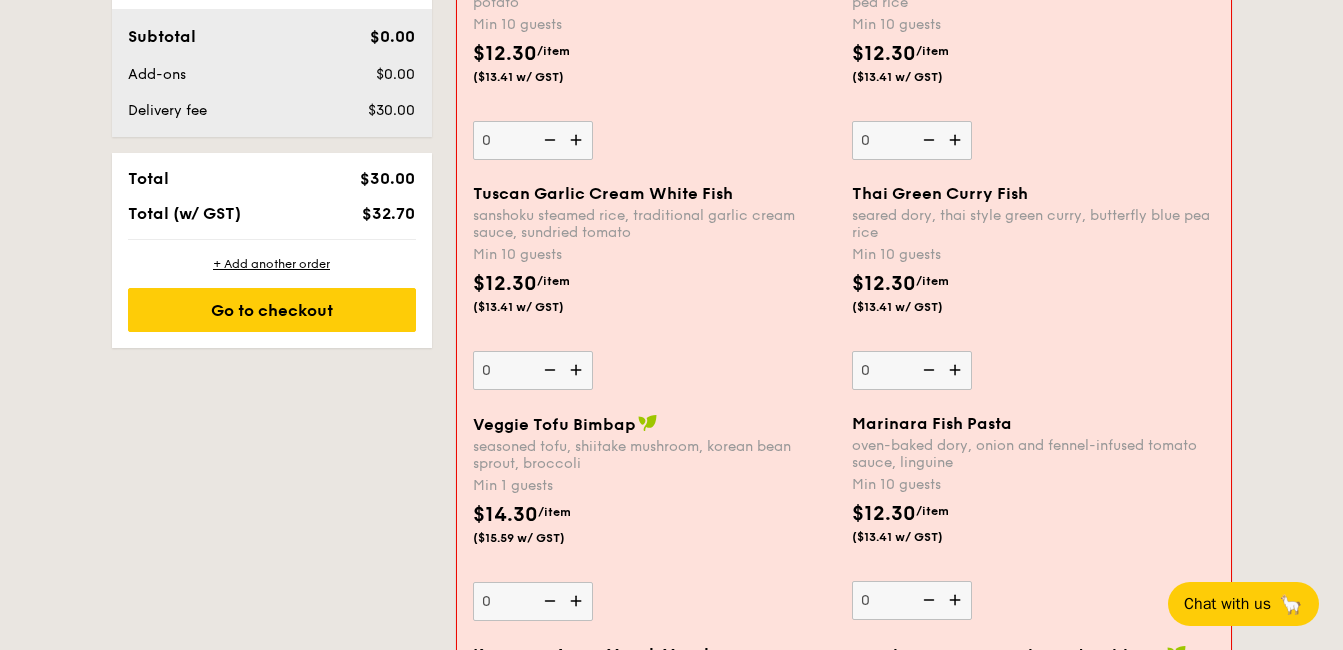 click at bounding box center (578, 601) 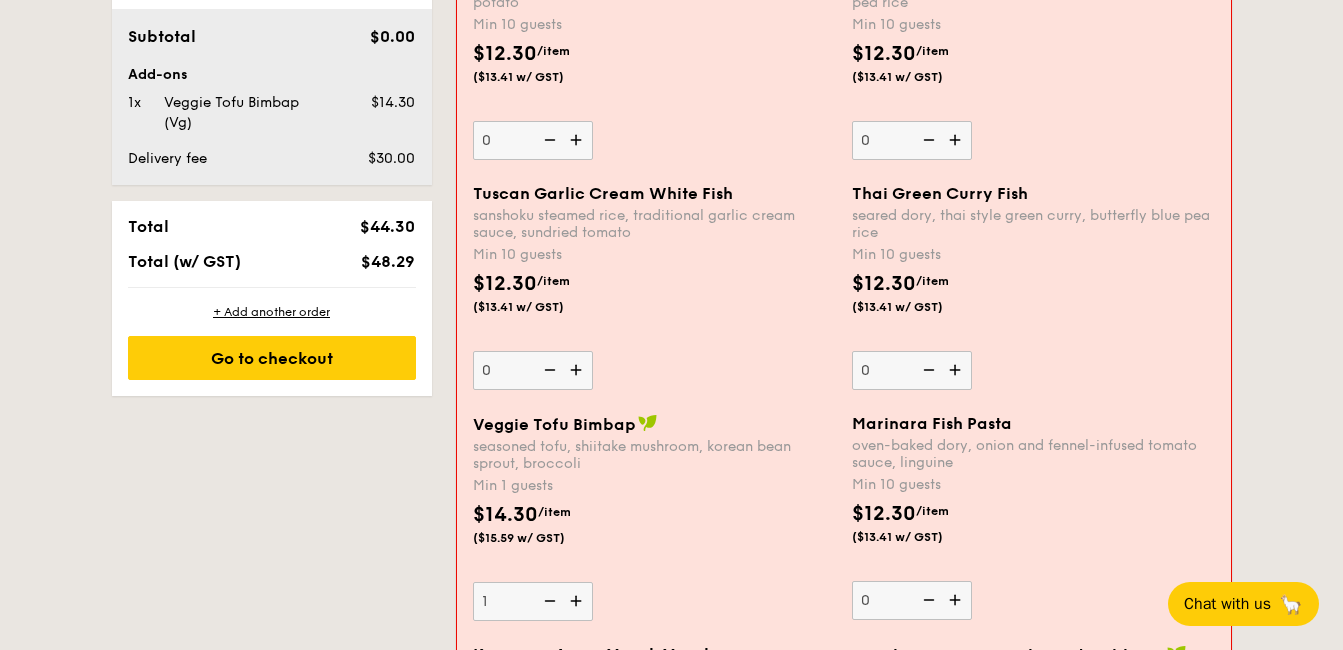 click at bounding box center [578, 601] 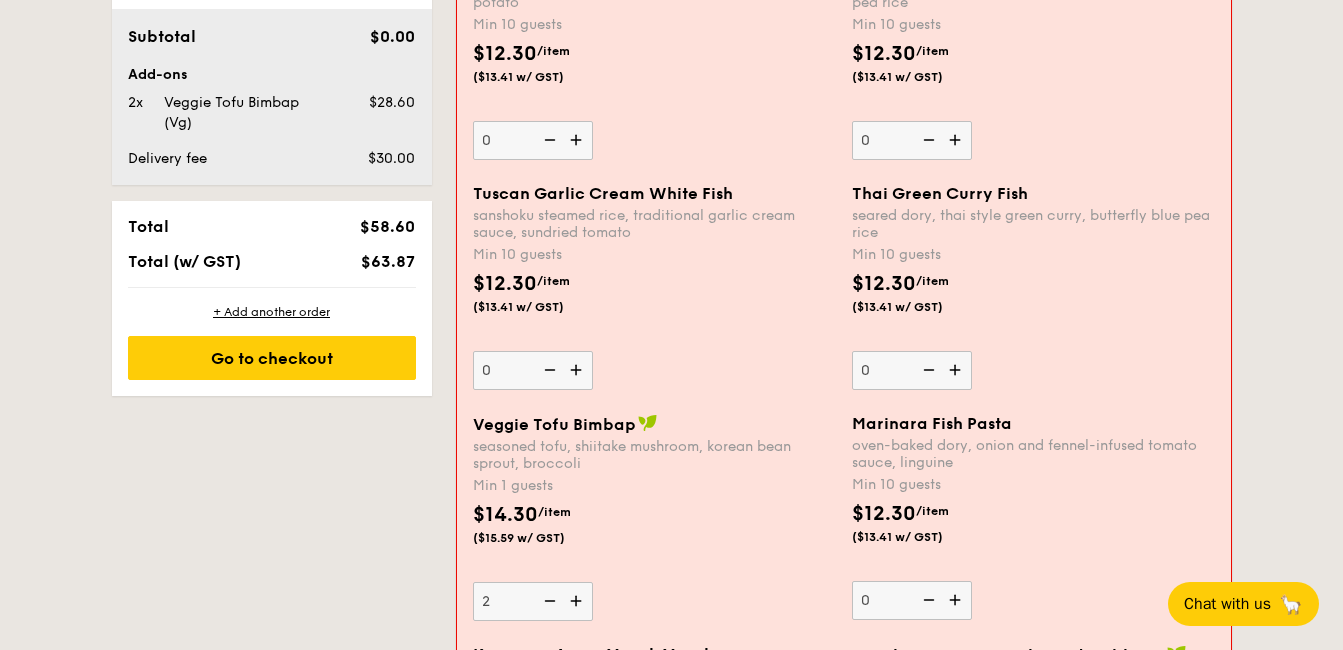 click at bounding box center [578, 601] 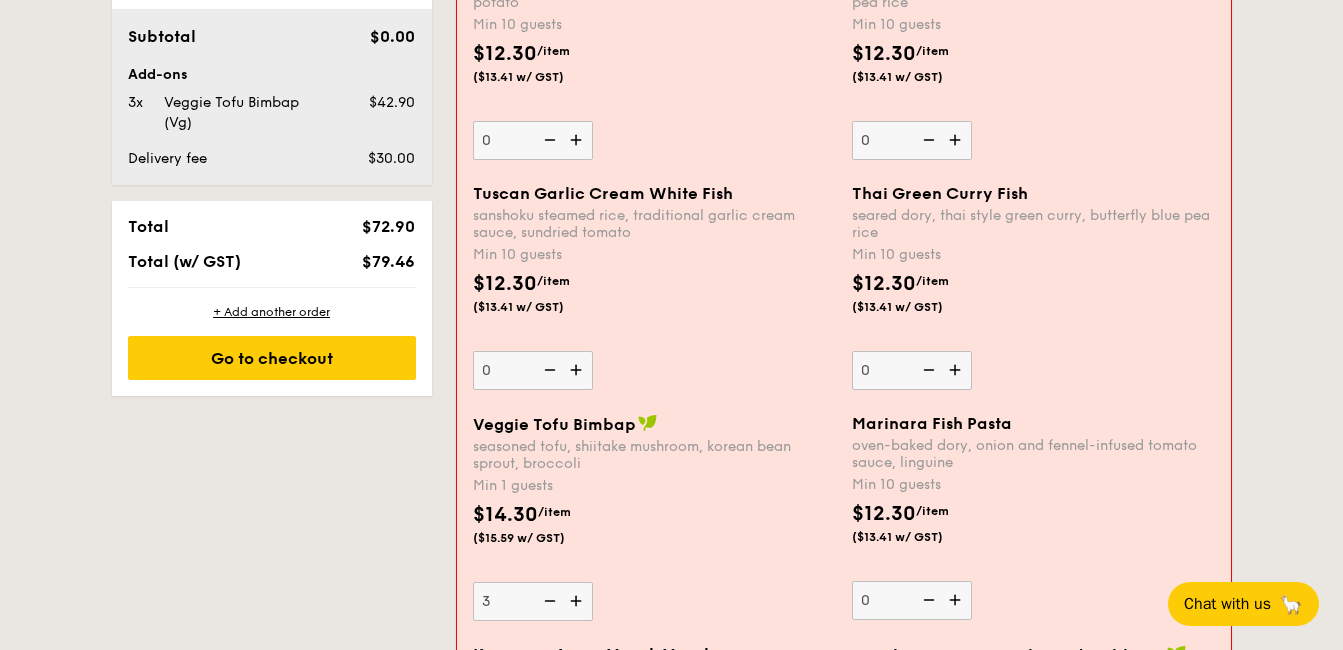 click at bounding box center [578, 601] 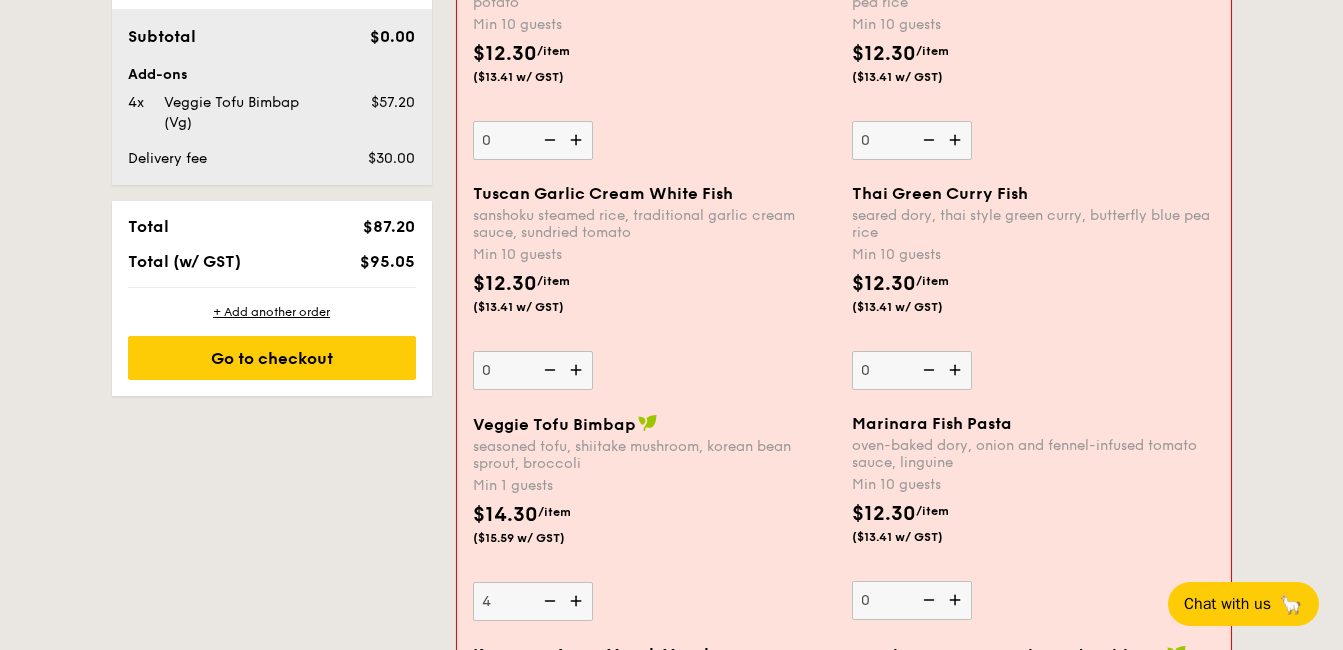 click at bounding box center [578, 601] 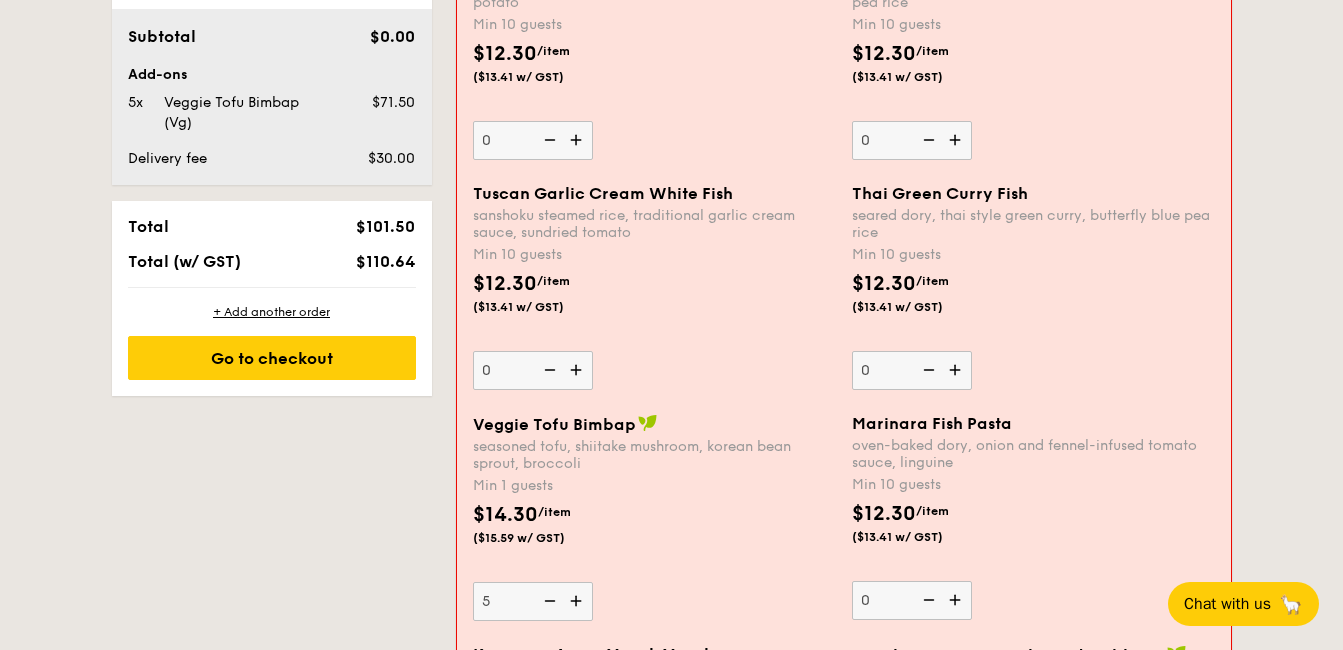 click at bounding box center (578, 601) 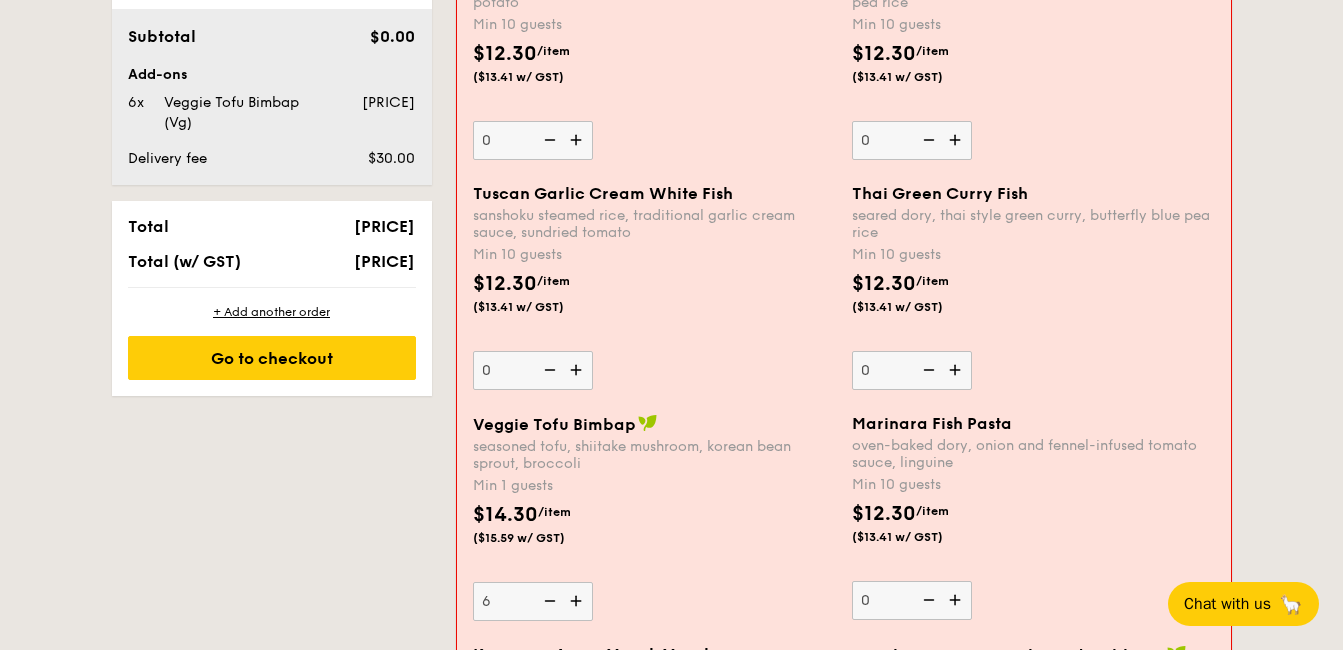 click at bounding box center [578, 601] 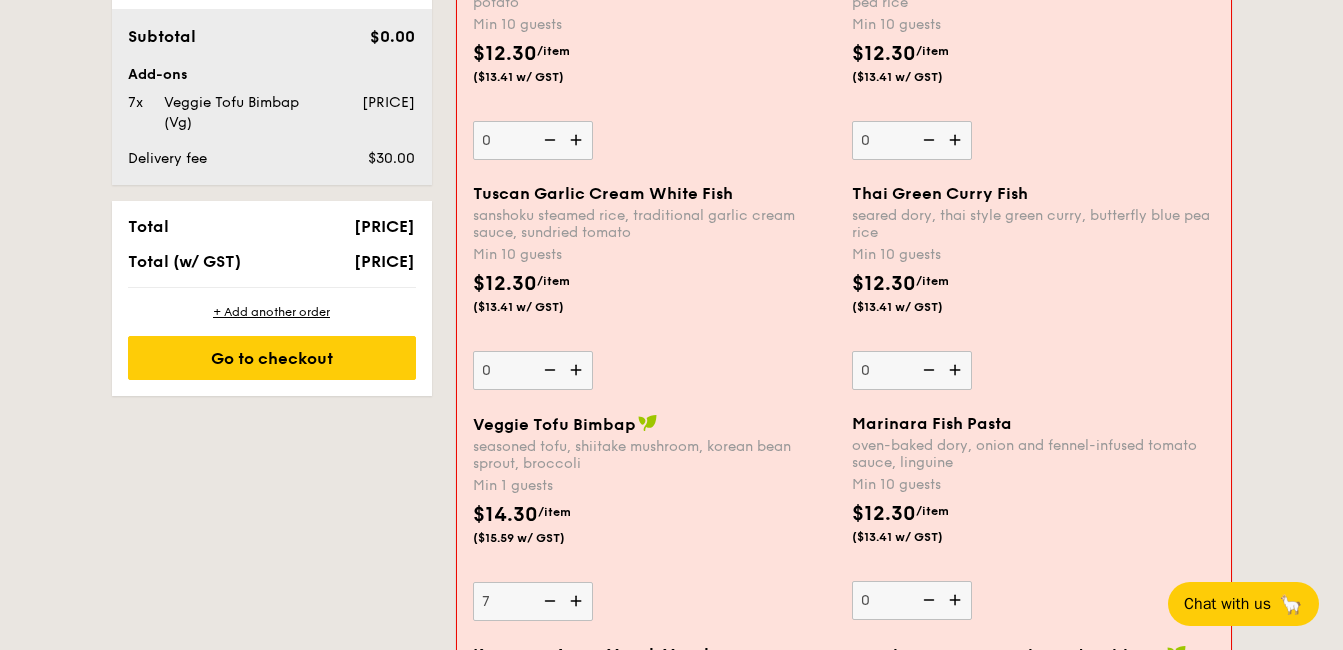 click at bounding box center [578, 601] 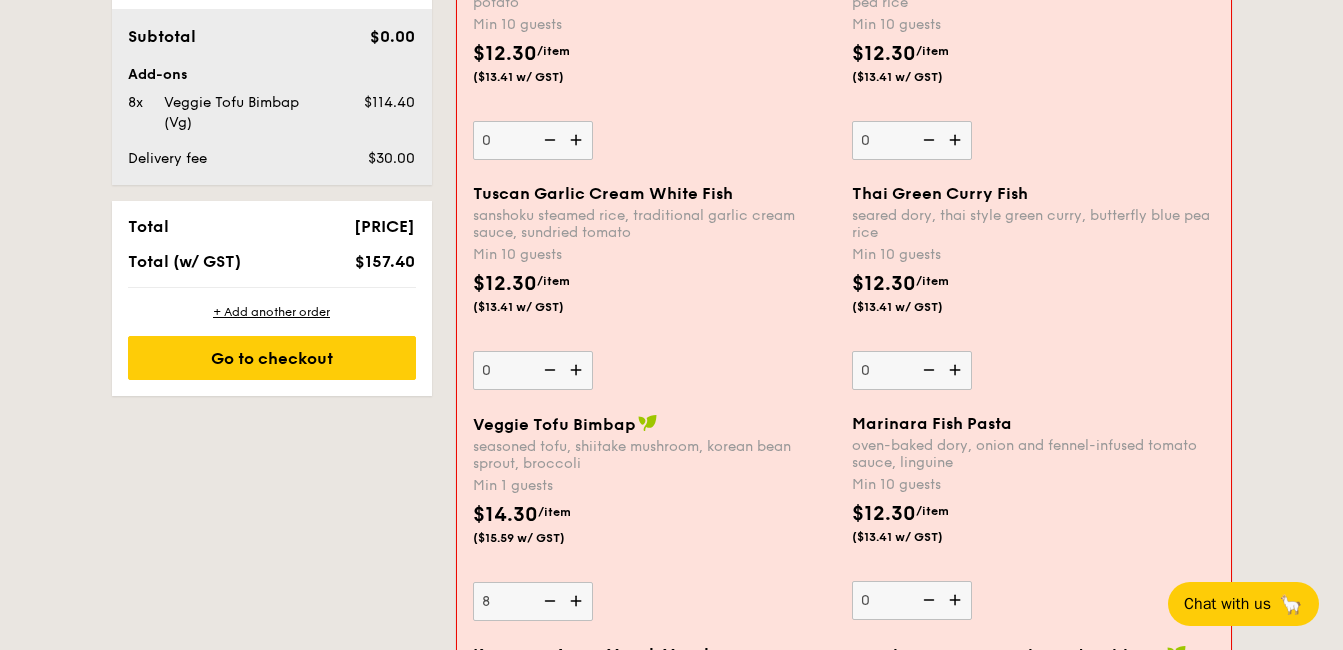 click at bounding box center [578, 601] 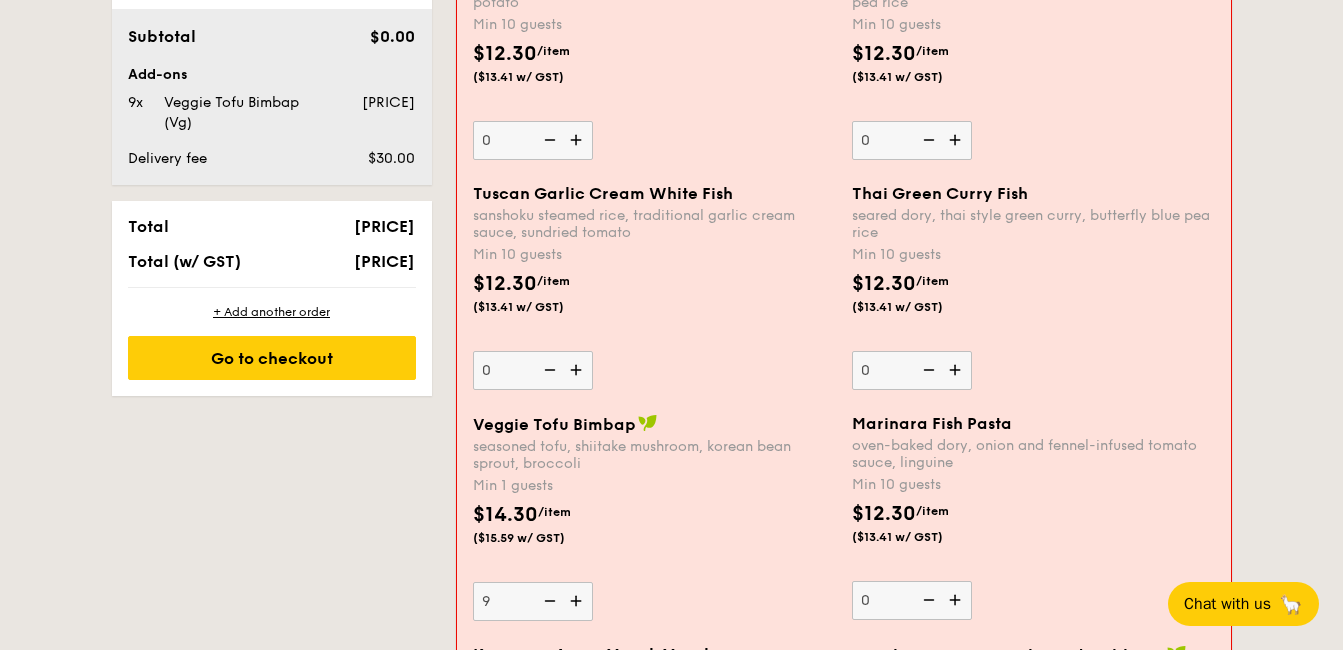 click at bounding box center (578, 601) 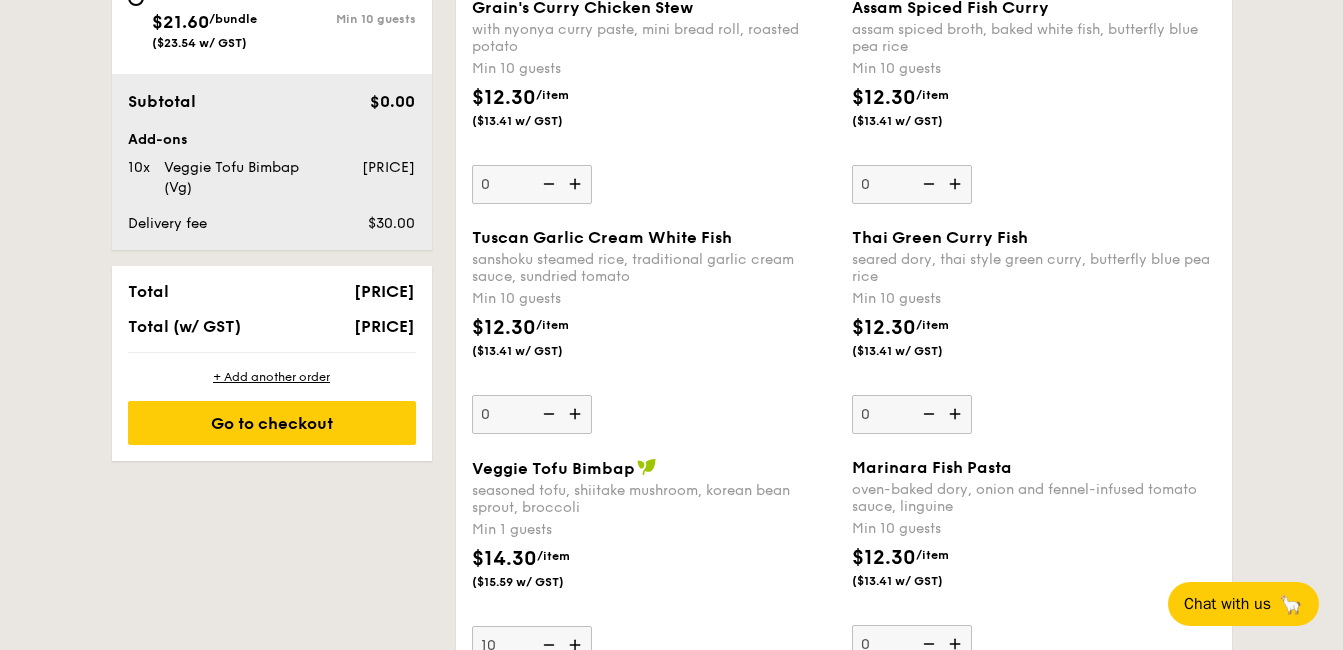 scroll, scrollTop: 1134, scrollLeft: 0, axis: vertical 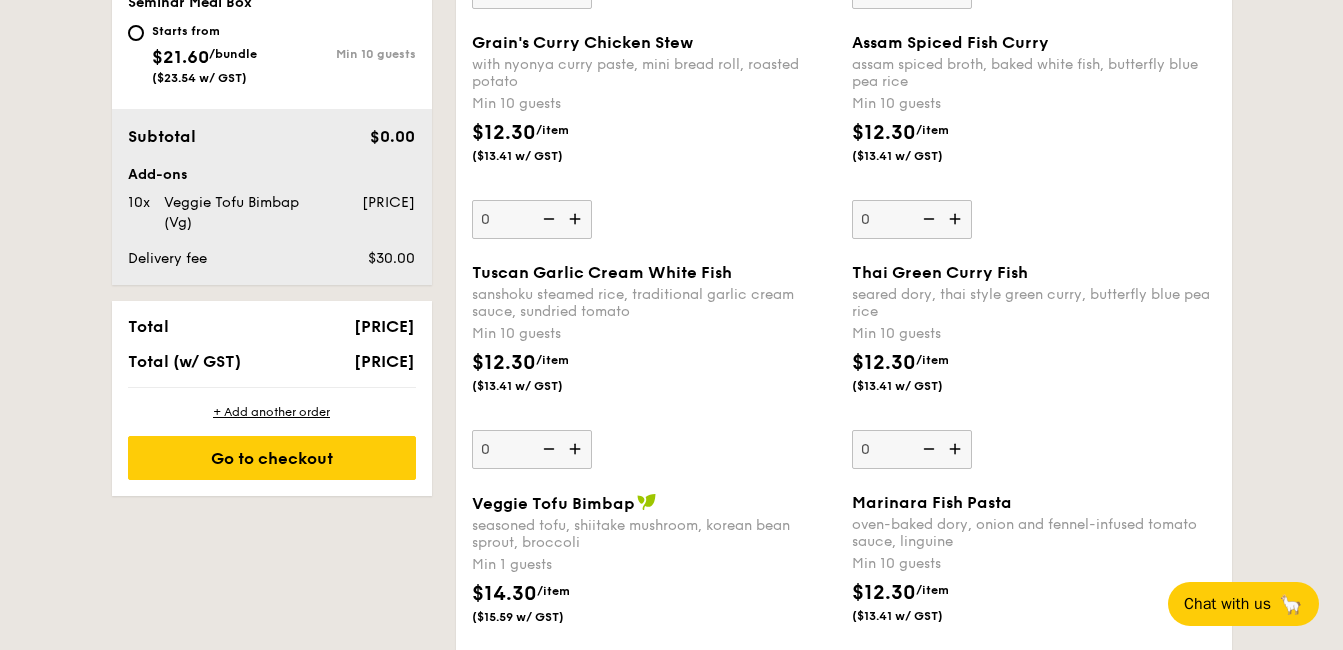click at bounding box center [577, 449] 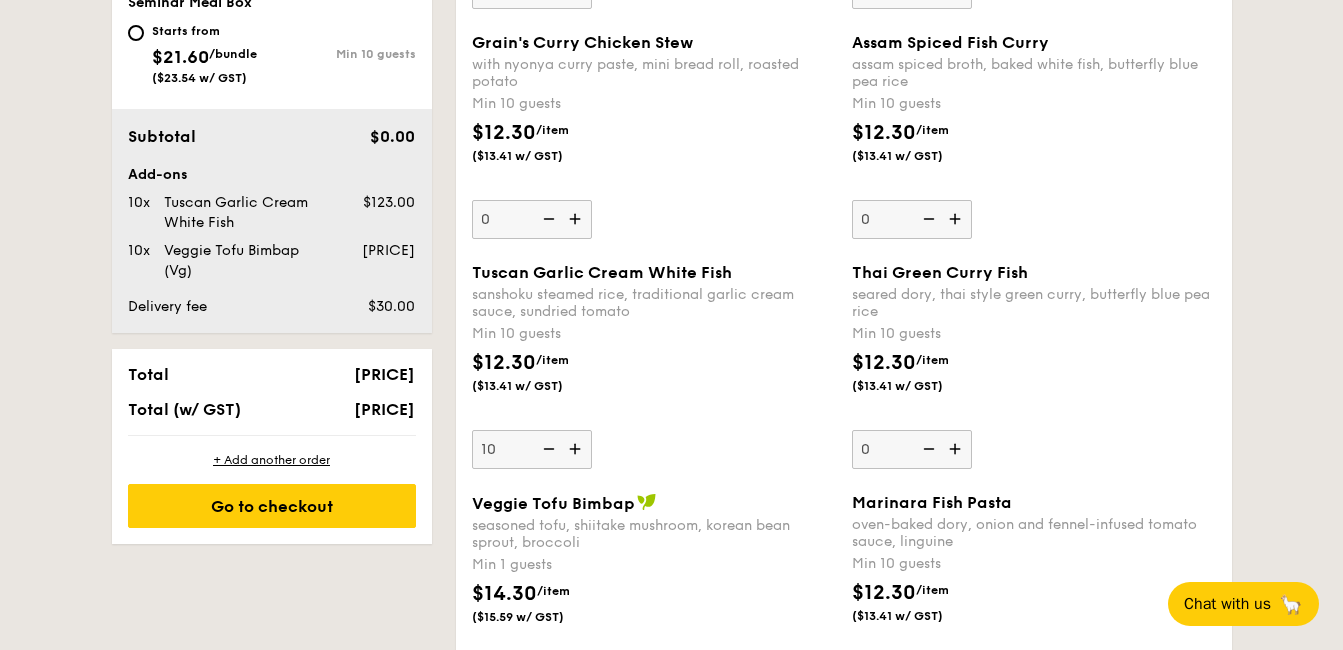click at bounding box center [957, 449] 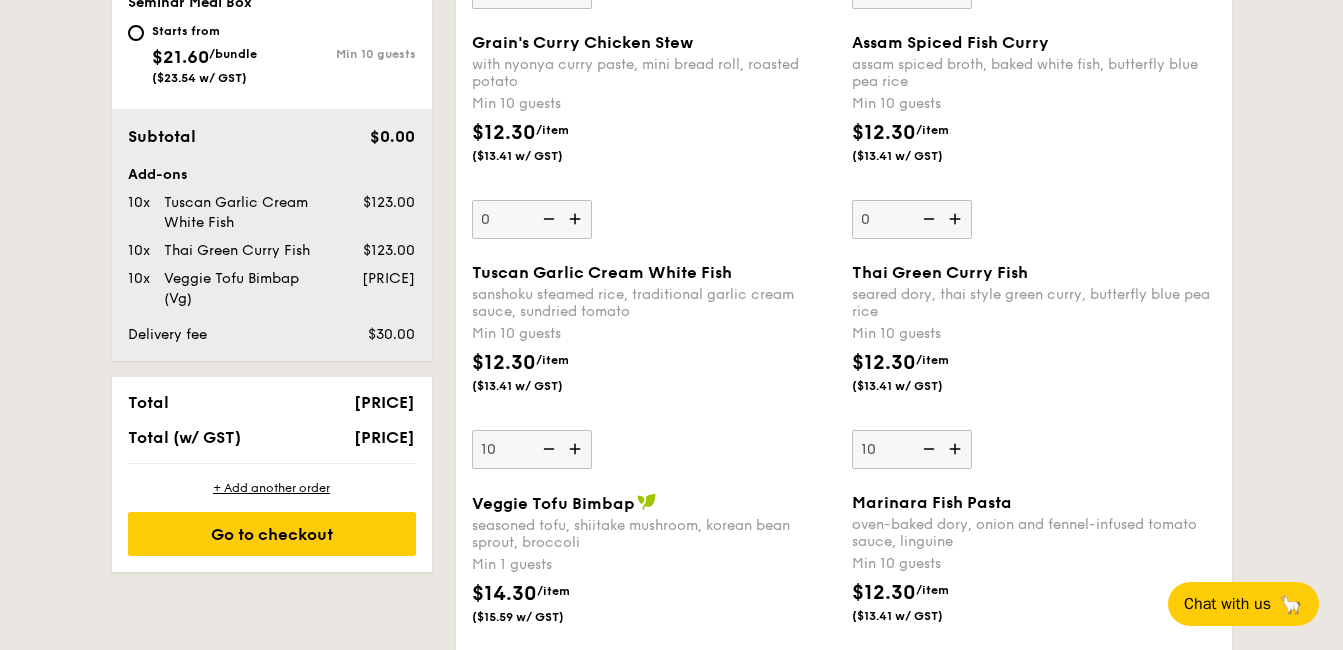 click at bounding box center (547, 449) 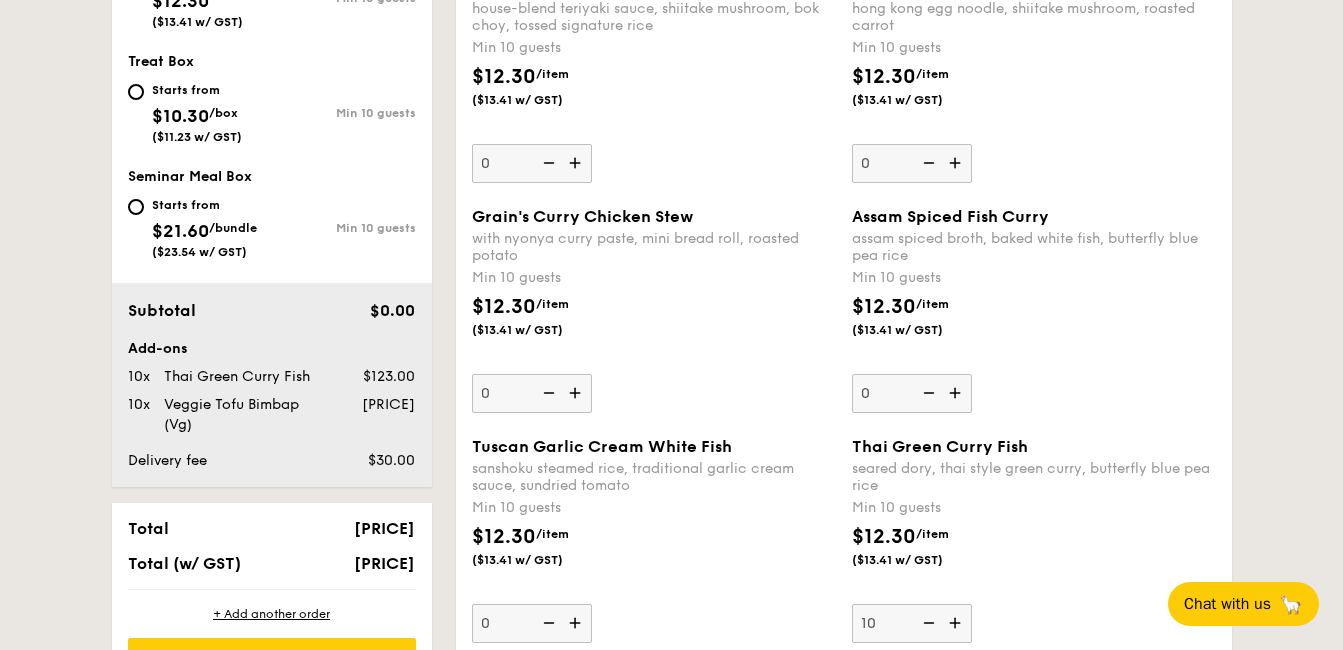 scroll, scrollTop: 934, scrollLeft: 0, axis: vertical 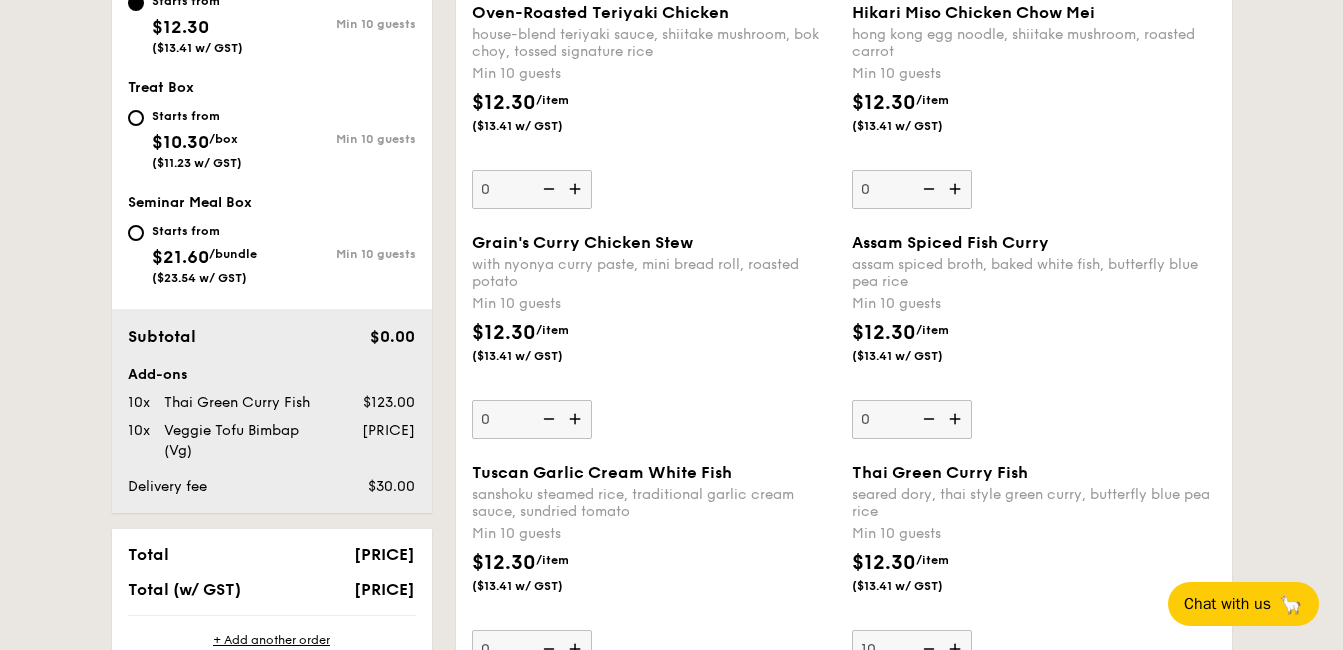 click at bounding box center [957, 419] 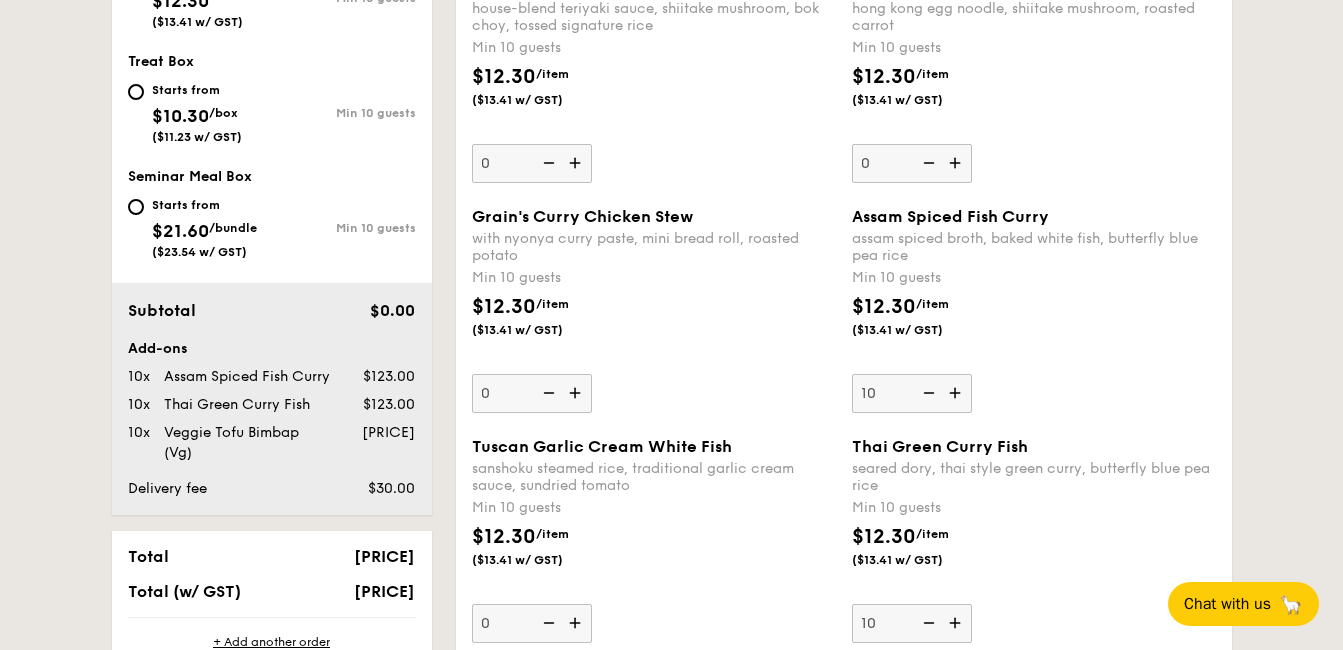 scroll, scrollTop: 1034, scrollLeft: 0, axis: vertical 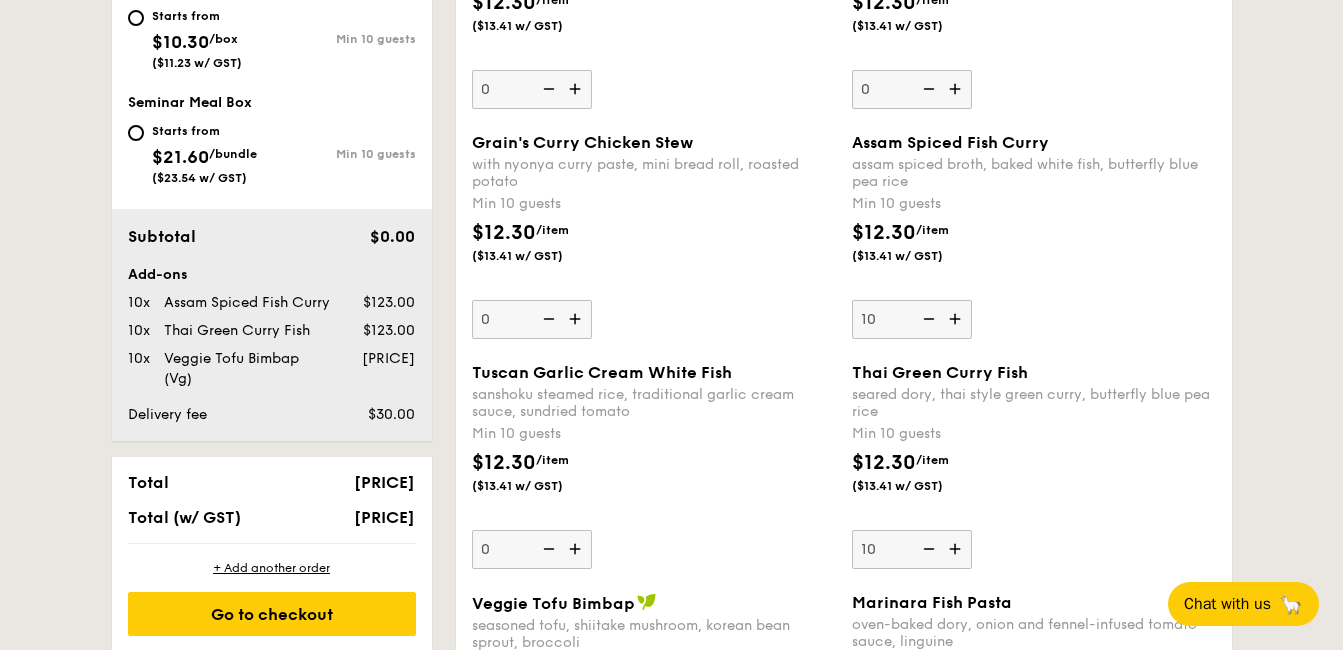 click at bounding box center [927, 549] 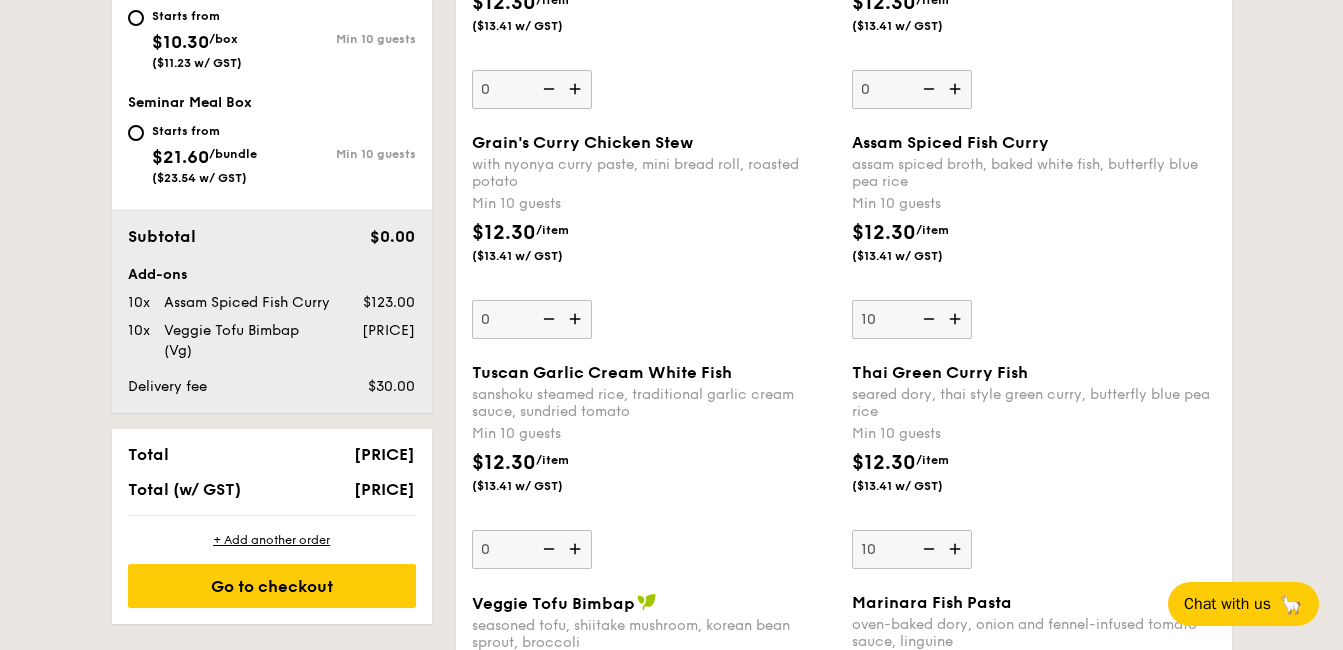 type on "0" 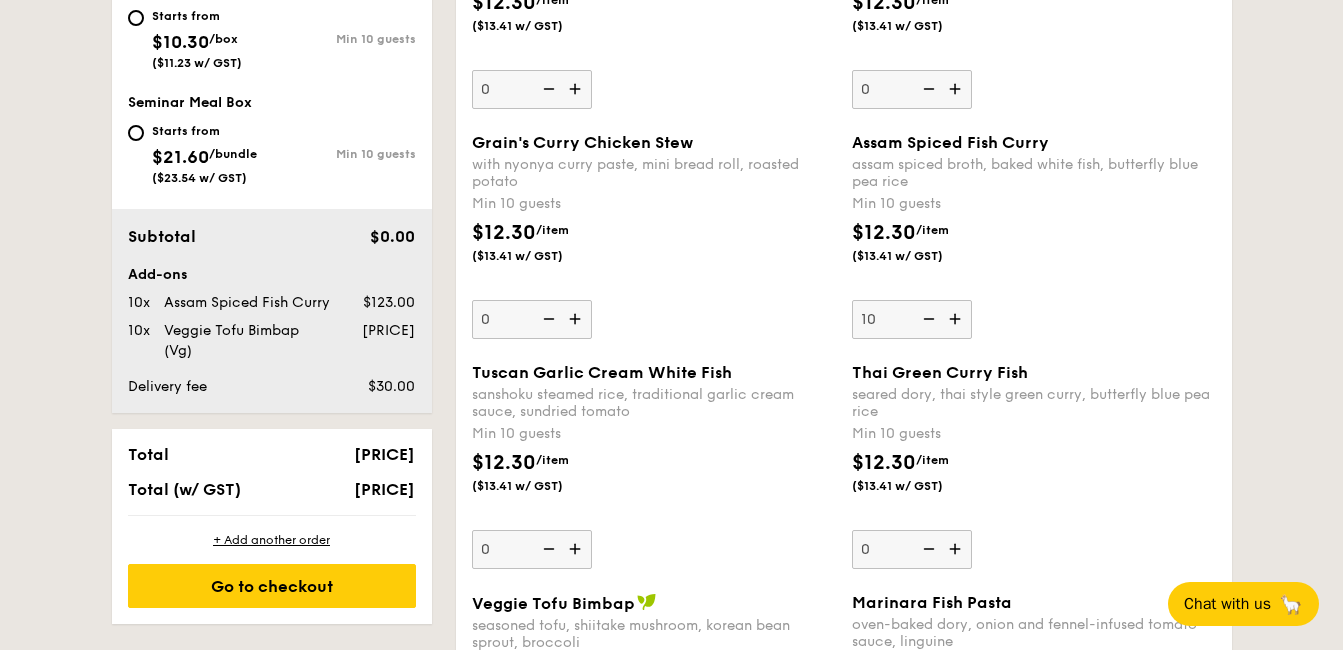 click at bounding box center [577, 549] 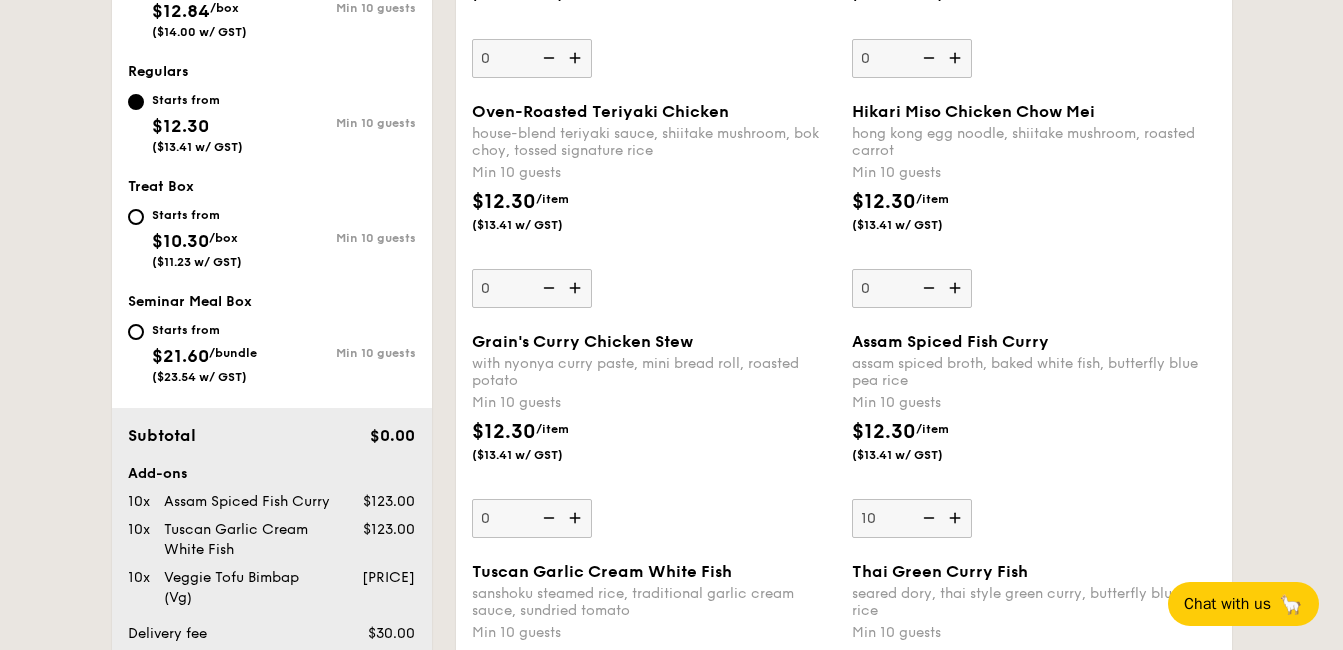 scroll, scrollTop: 834, scrollLeft: 0, axis: vertical 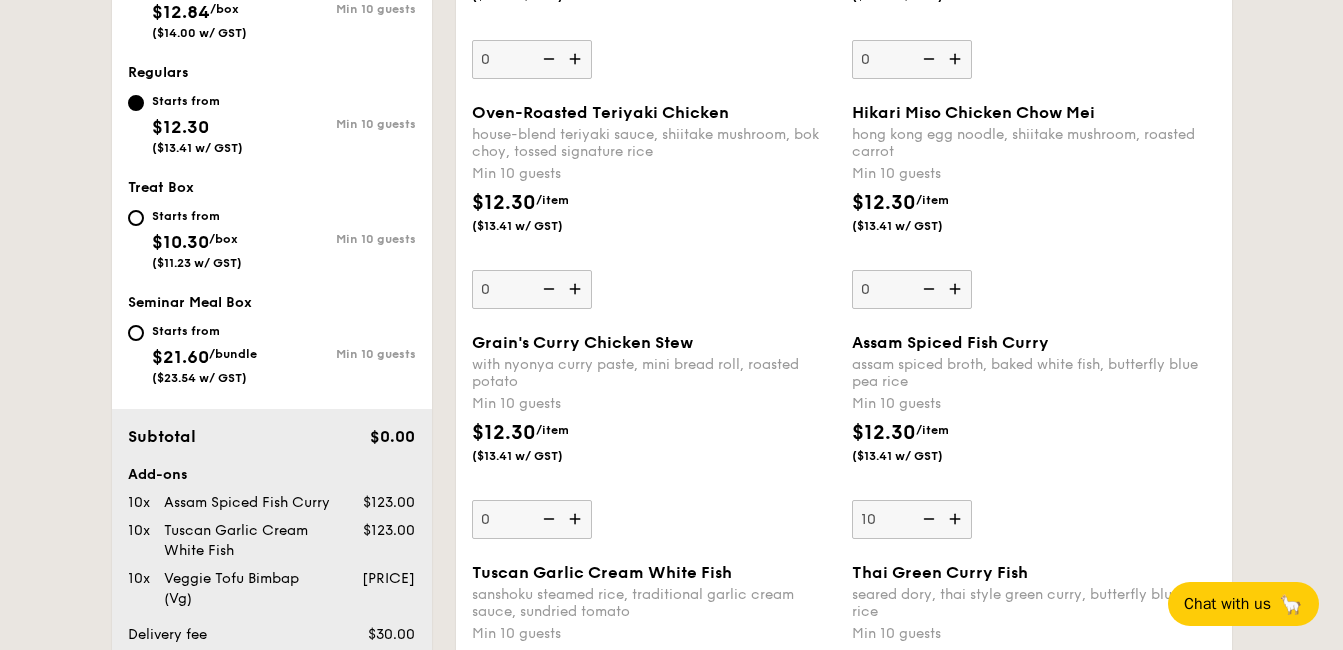 click at bounding box center (957, 289) 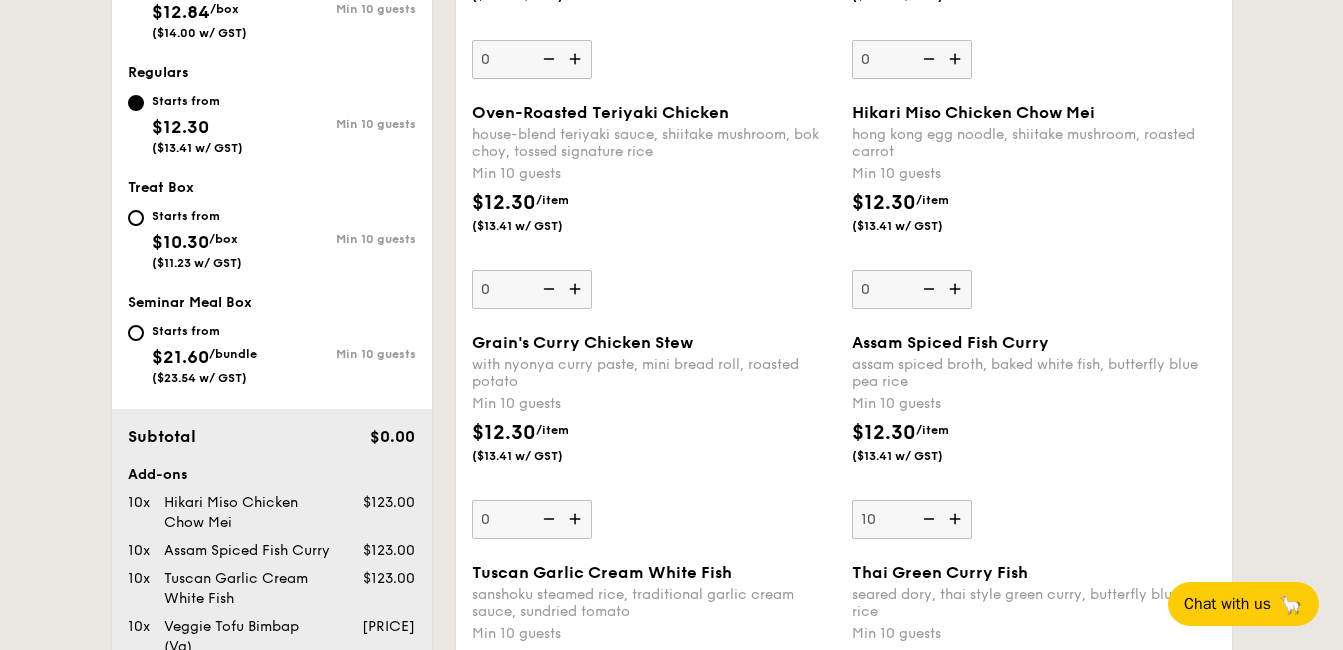 type on "10" 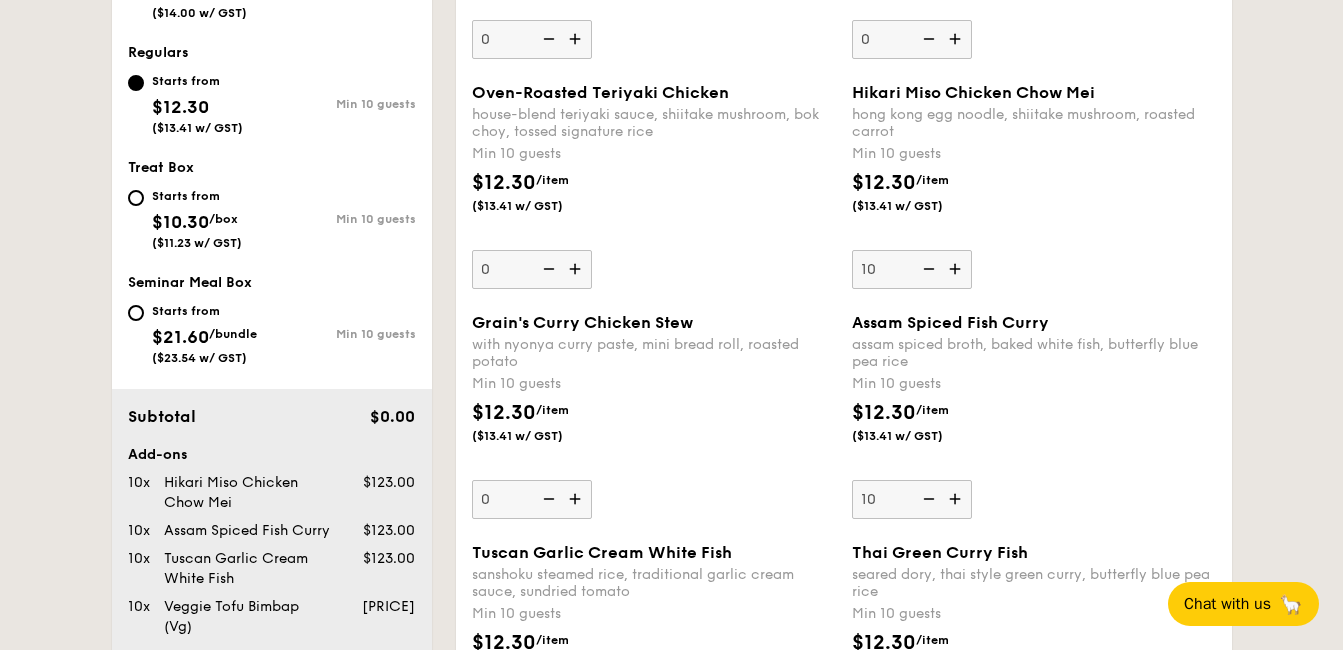 scroll, scrollTop: 834, scrollLeft: 0, axis: vertical 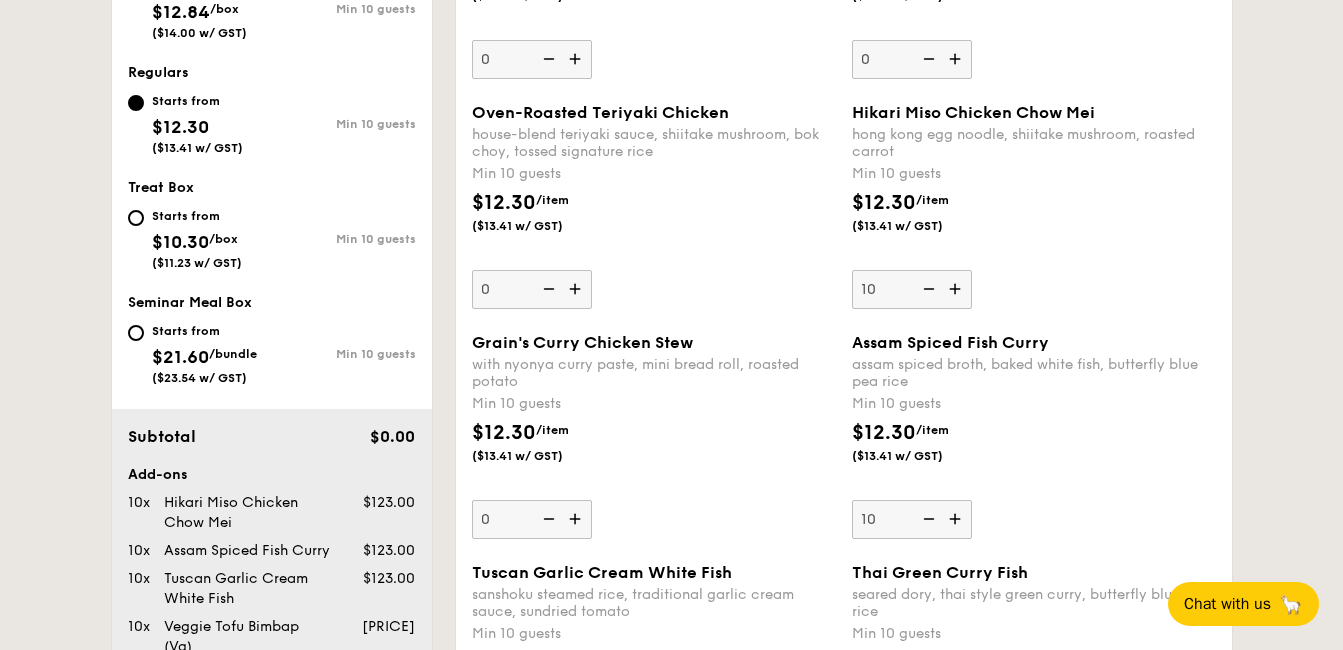 click at bounding box center [577, 289] 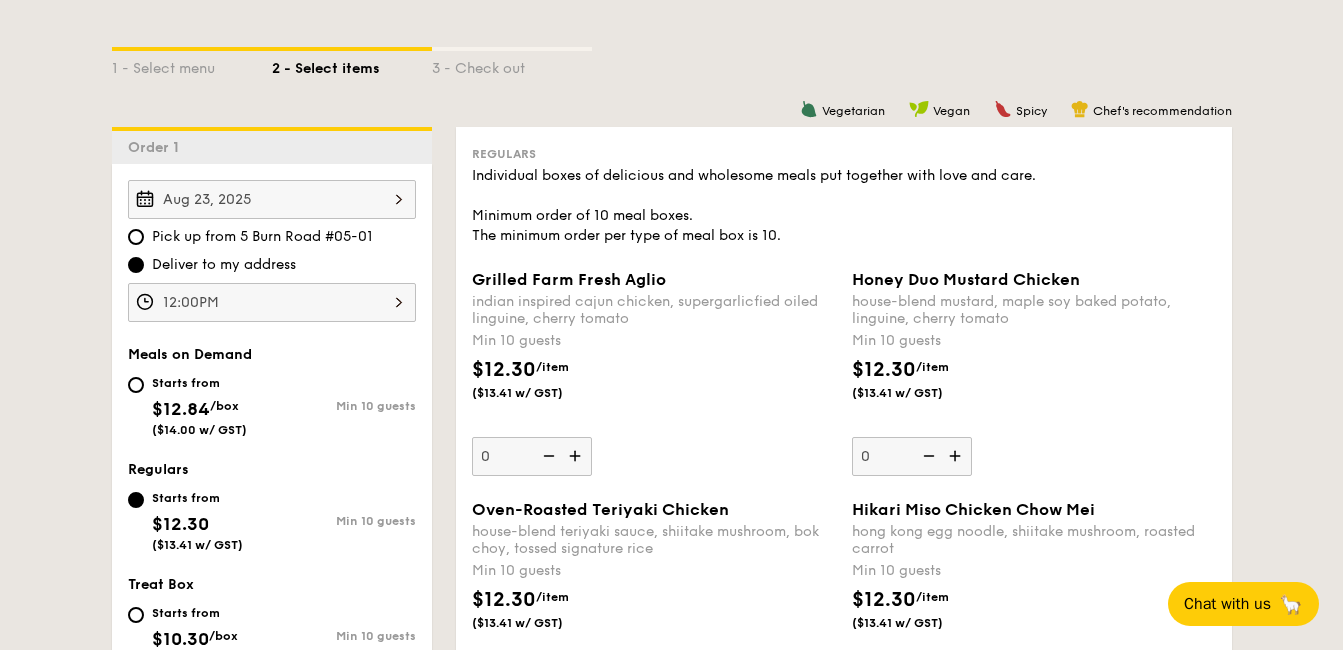 scroll, scrollTop: 434, scrollLeft: 0, axis: vertical 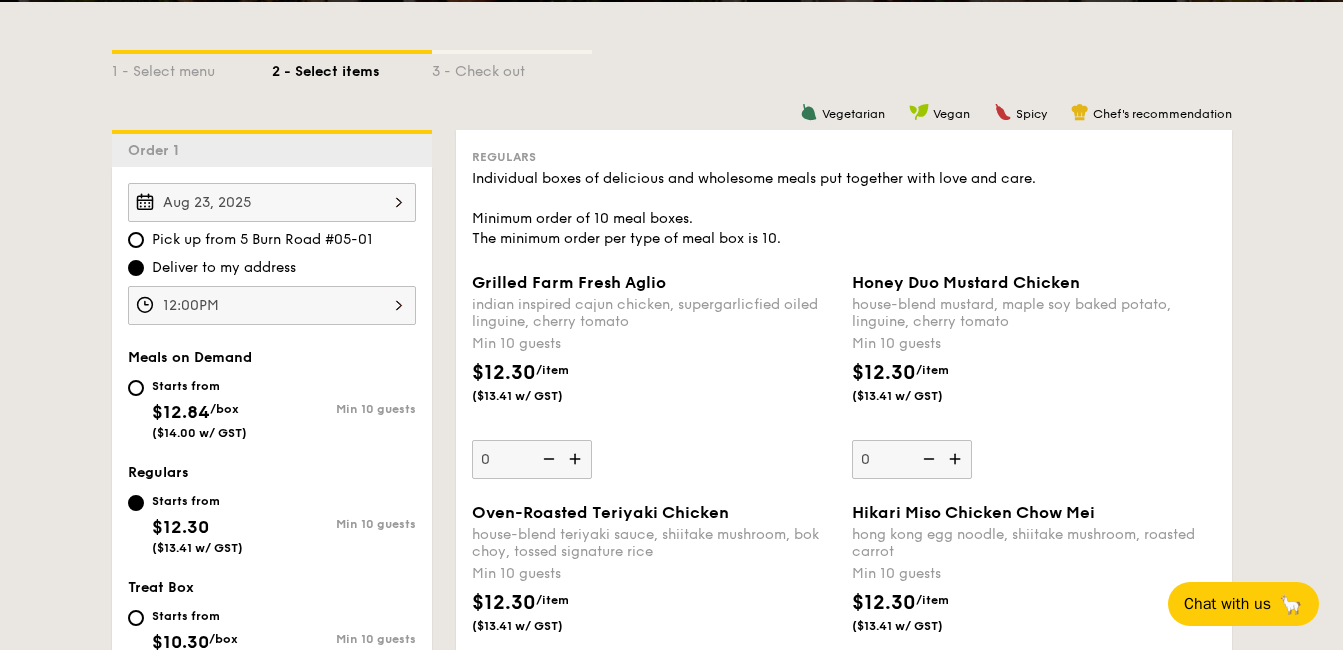 click at bounding box center [957, 459] 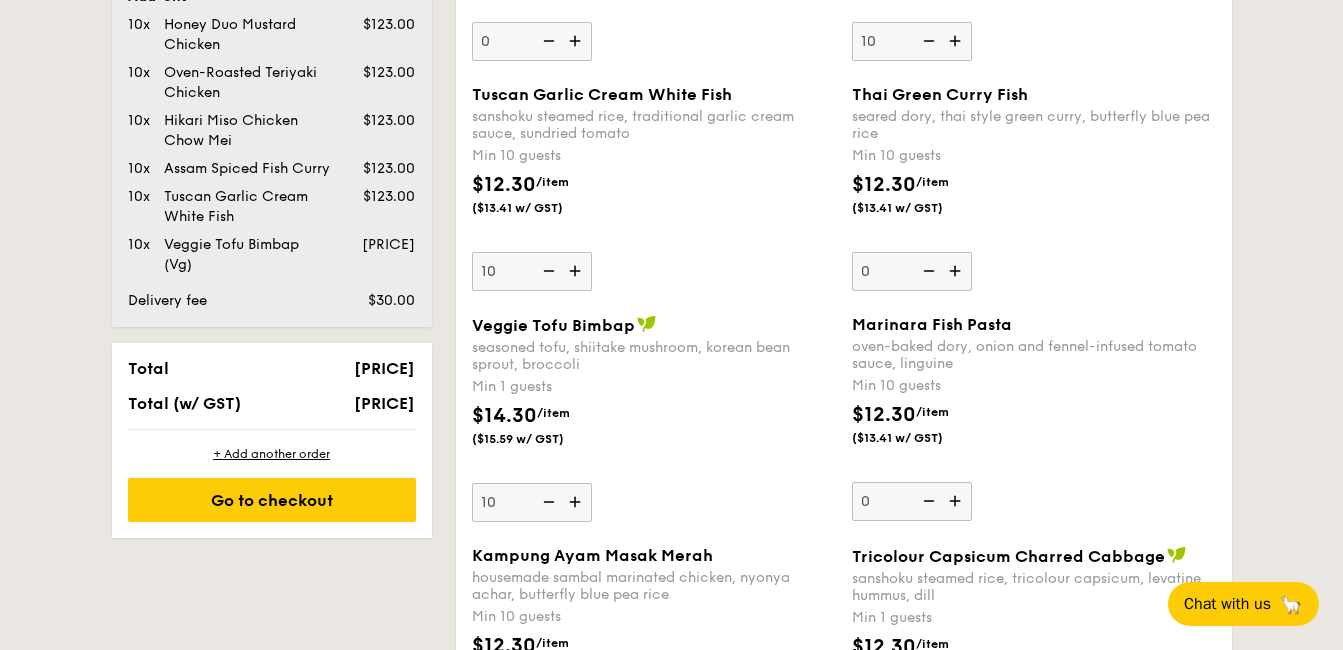 scroll, scrollTop: 1634, scrollLeft: 0, axis: vertical 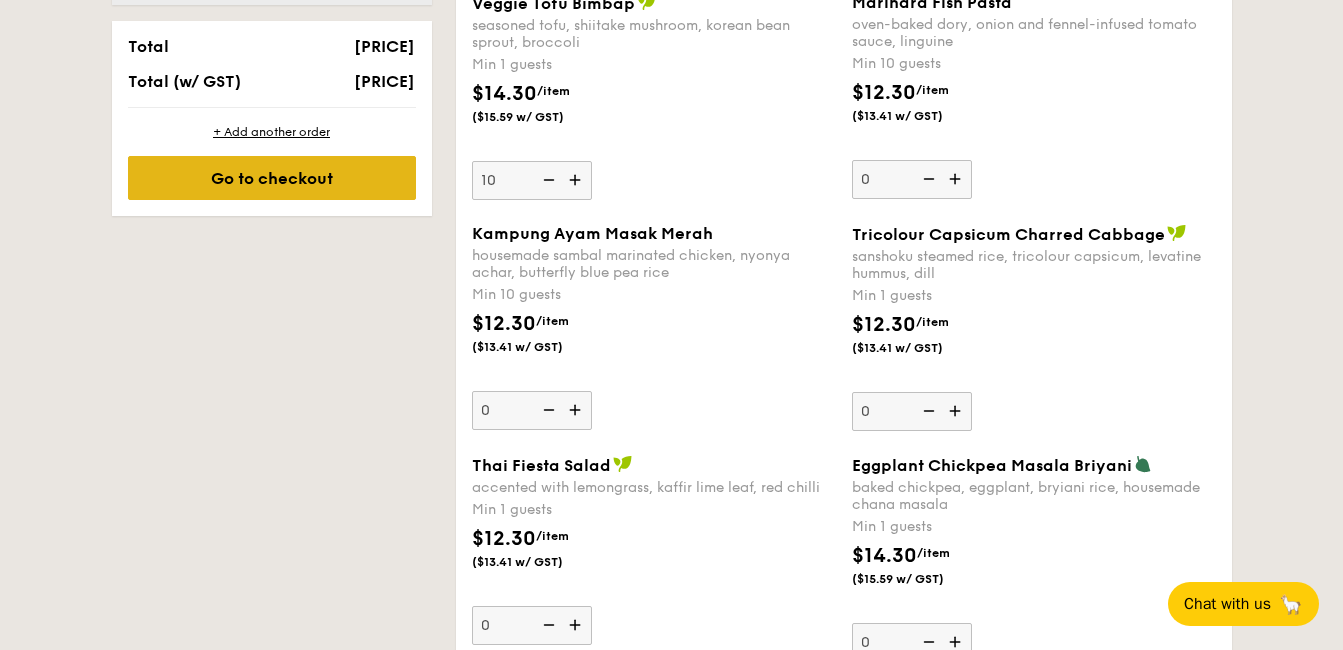 click on "Go to checkout" at bounding box center [272, 178] 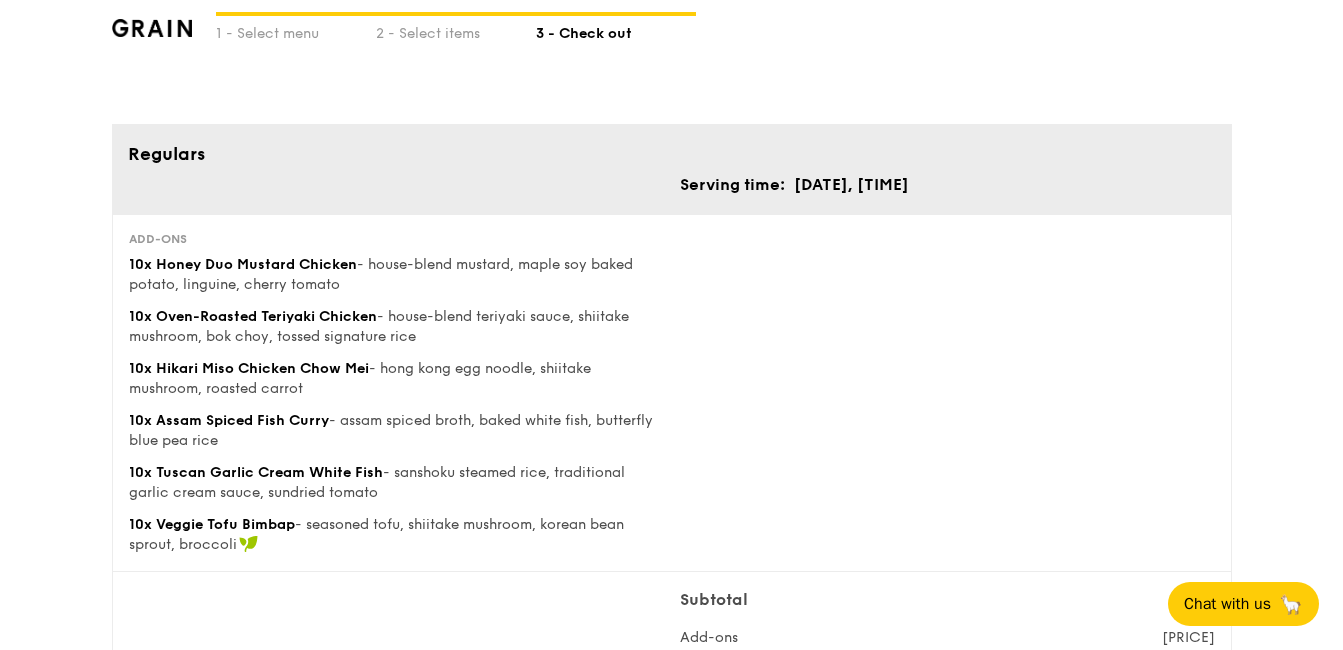scroll, scrollTop: 0, scrollLeft: 0, axis: both 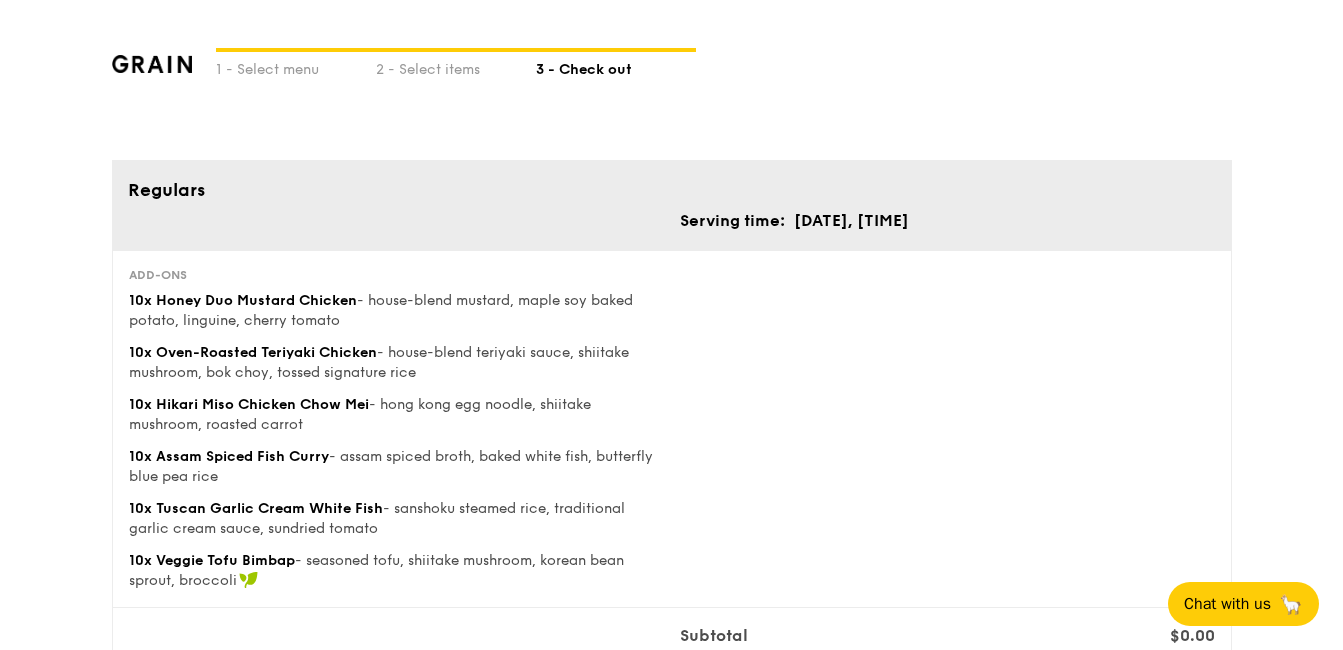 click on "Add-ons
10x Honey Duo Mustard Chicken - house-blend mustard, maple soy baked potato, linguine, cherry tomato 10x Oven-Roasted Teriyaki Chicken - house-blend teriyaki sauce, shiitake mushroom, bok choy, tossed signature rice 10x Hikari Miso Chicken Chow Mei - hong kong egg noodle, shiitake mushroom, roasted carrot 10x Assam Spiced Fish Curry  - assam spiced broth, baked white fish, butterfly blue pea rice 10x Tuscan Garlic Cream White Fish - sanshoku steamed rice, traditional garlic cream sauce, sundried tomato 10x Veggie Tofu Bimbap - seasoned tofu, shiitake mushroom, korean bean sprout, broccoli" at bounding box center (672, 429) 